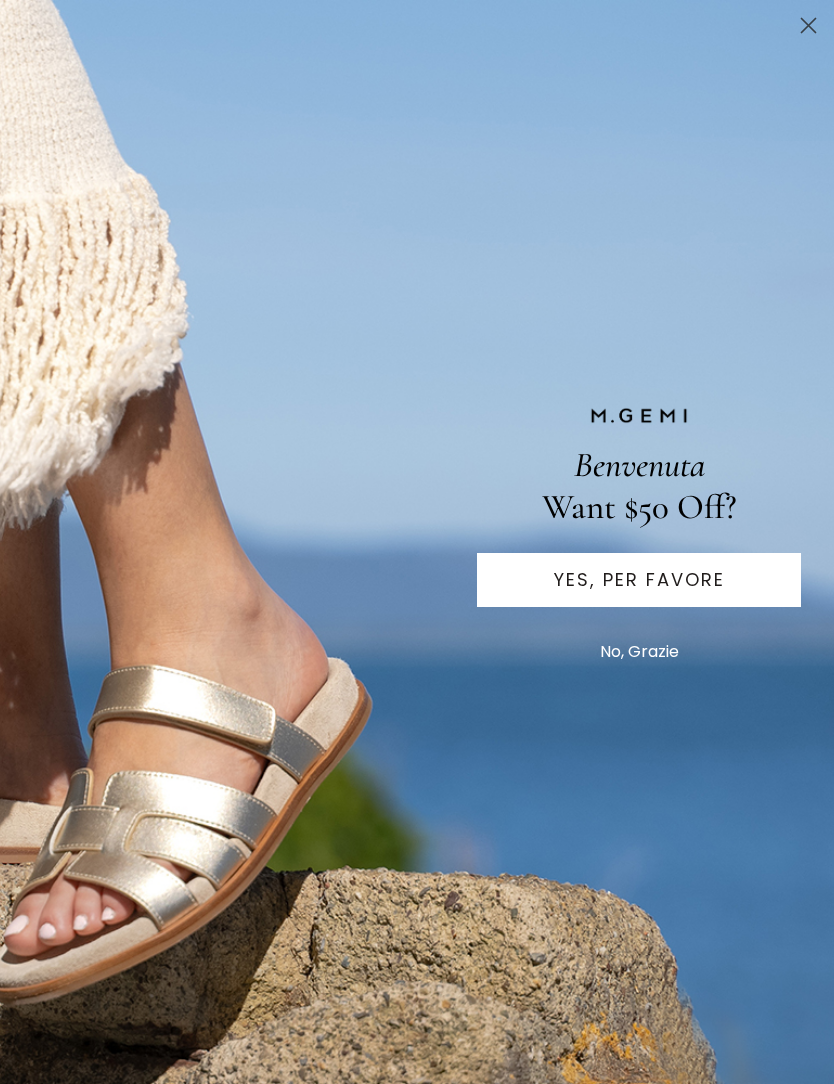 scroll, scrollTop: 0, scrollLeft: 0, axis: both 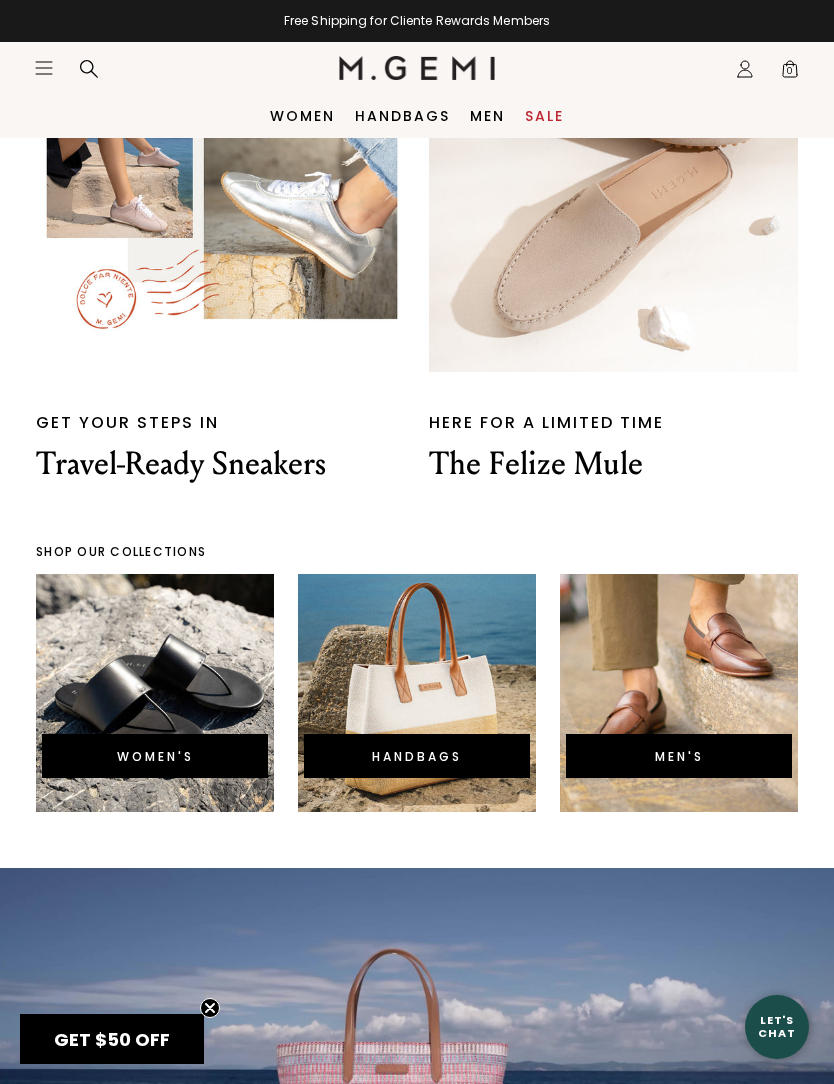 click at bounding box center (613, 187) 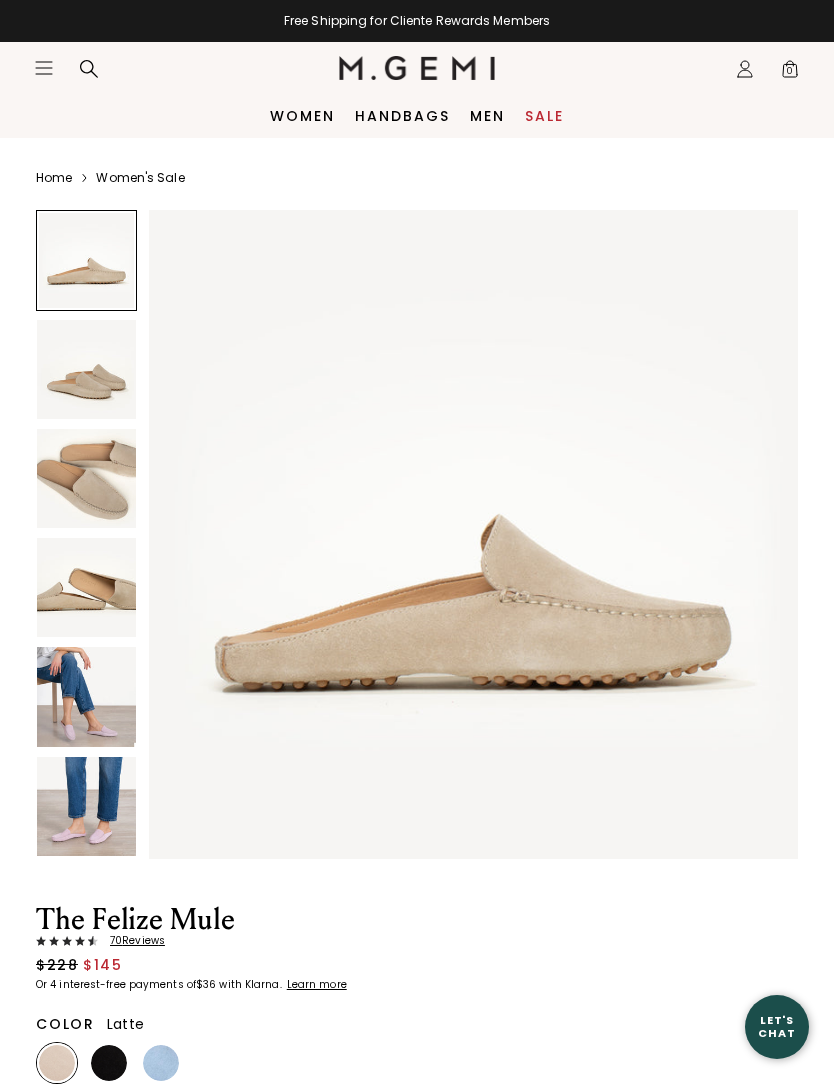 scroll, scrollTop: 0, scrollLeft: 0, axis: both 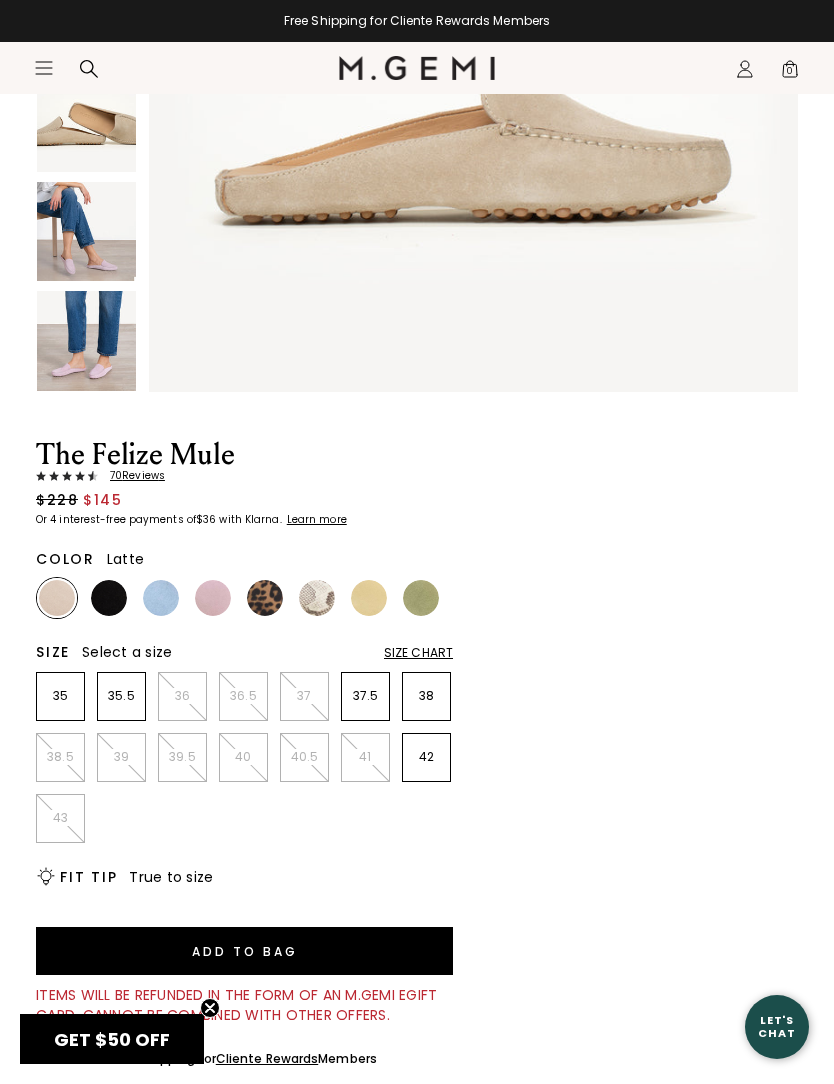 click on "Size Chart" at bounding box center [418, 653] 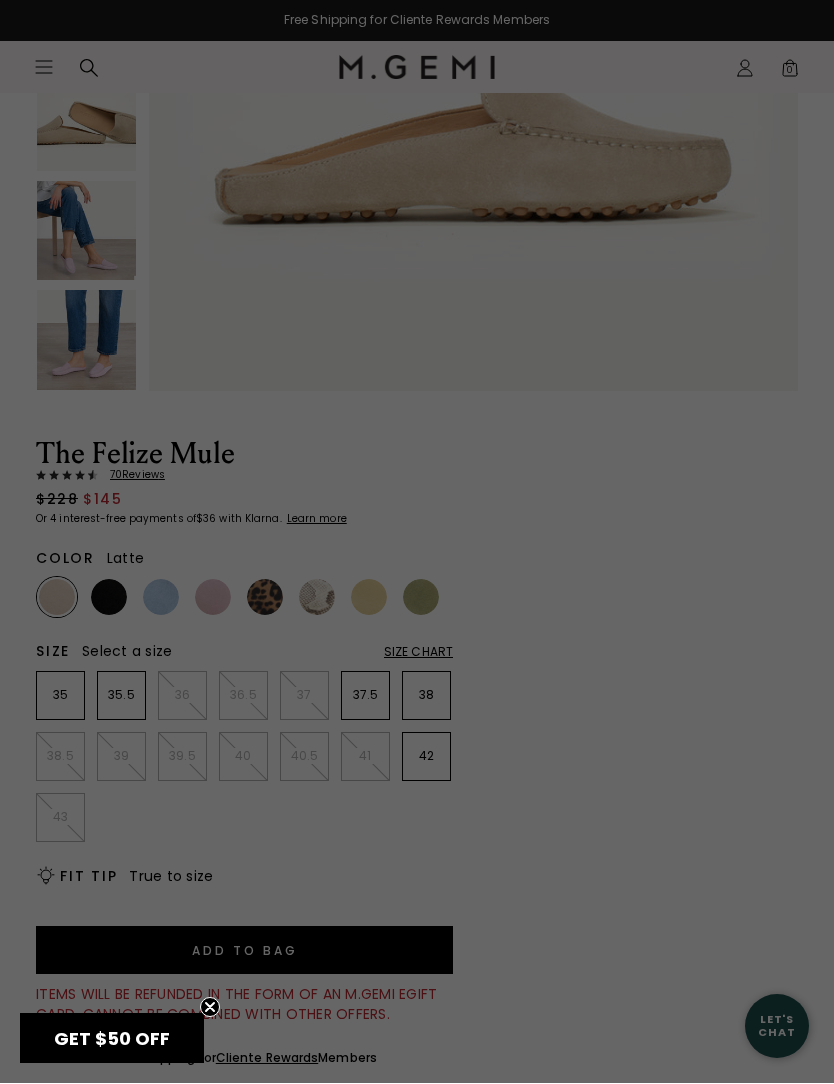 scroll, scrollTop: 1, scrollLeft: 0, axis: vertical 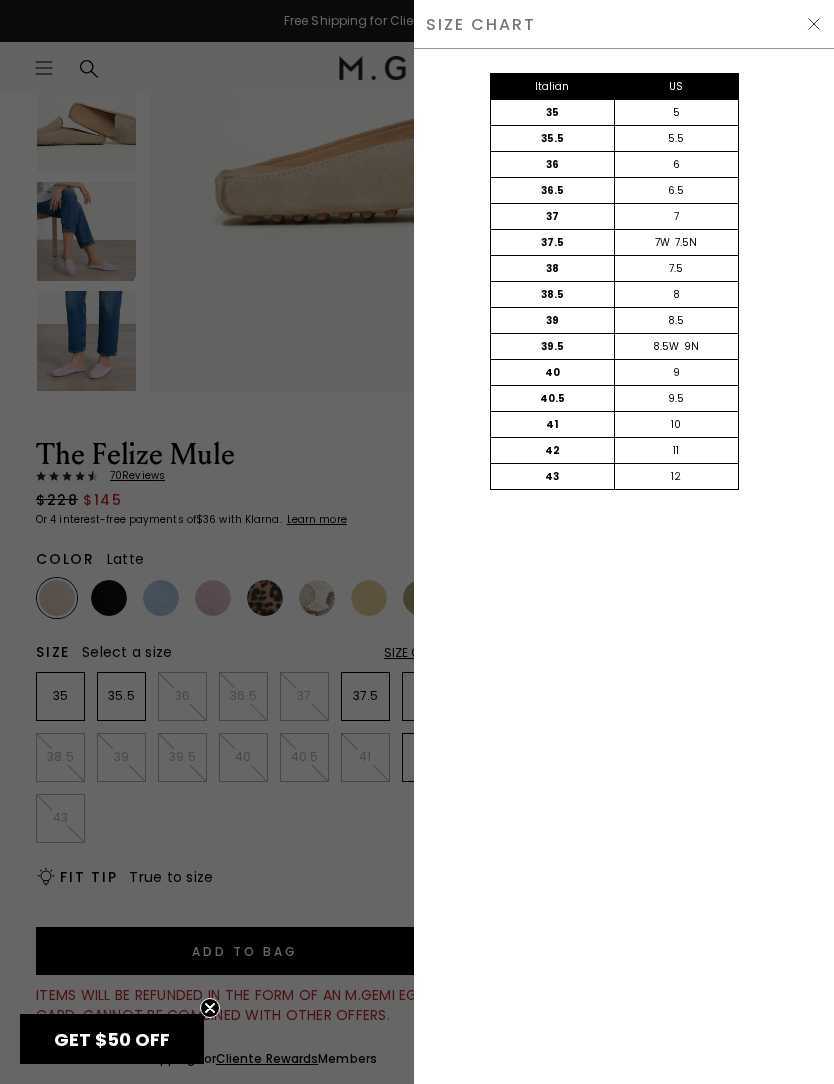 click at bounding box center (417, 542) 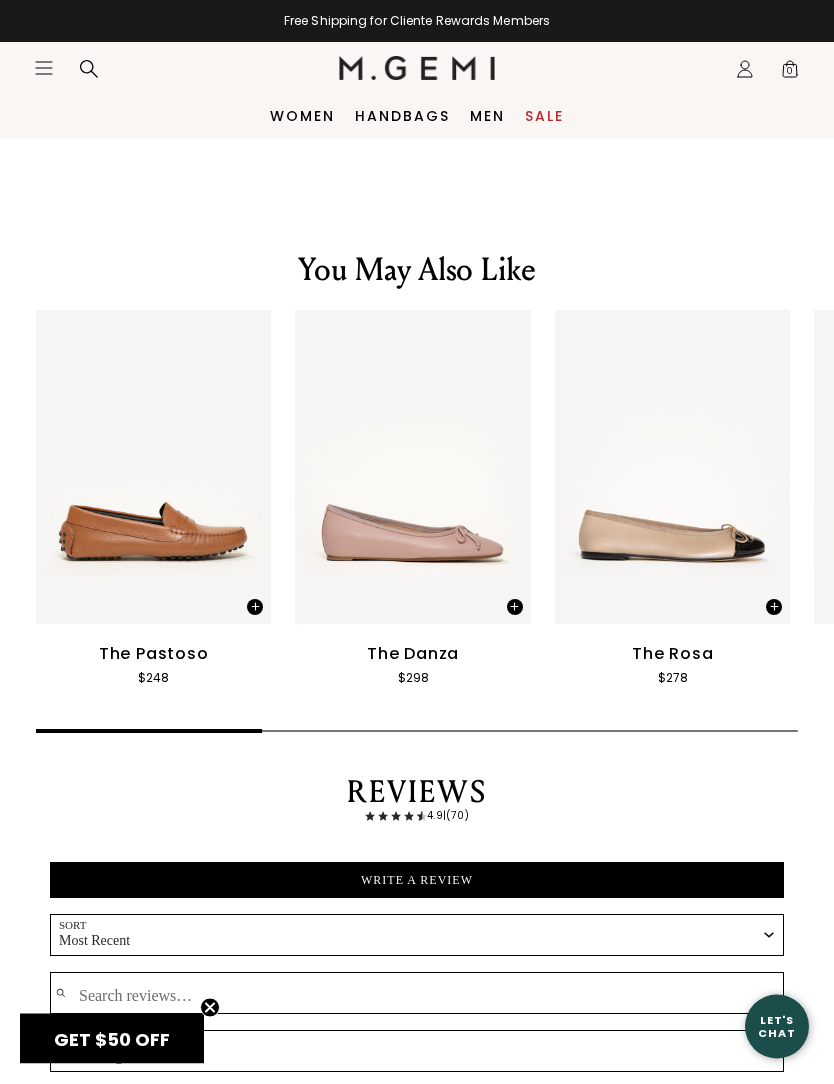 scroll, scrollTop: 2689, scrollLeft: 0, axis: vertical 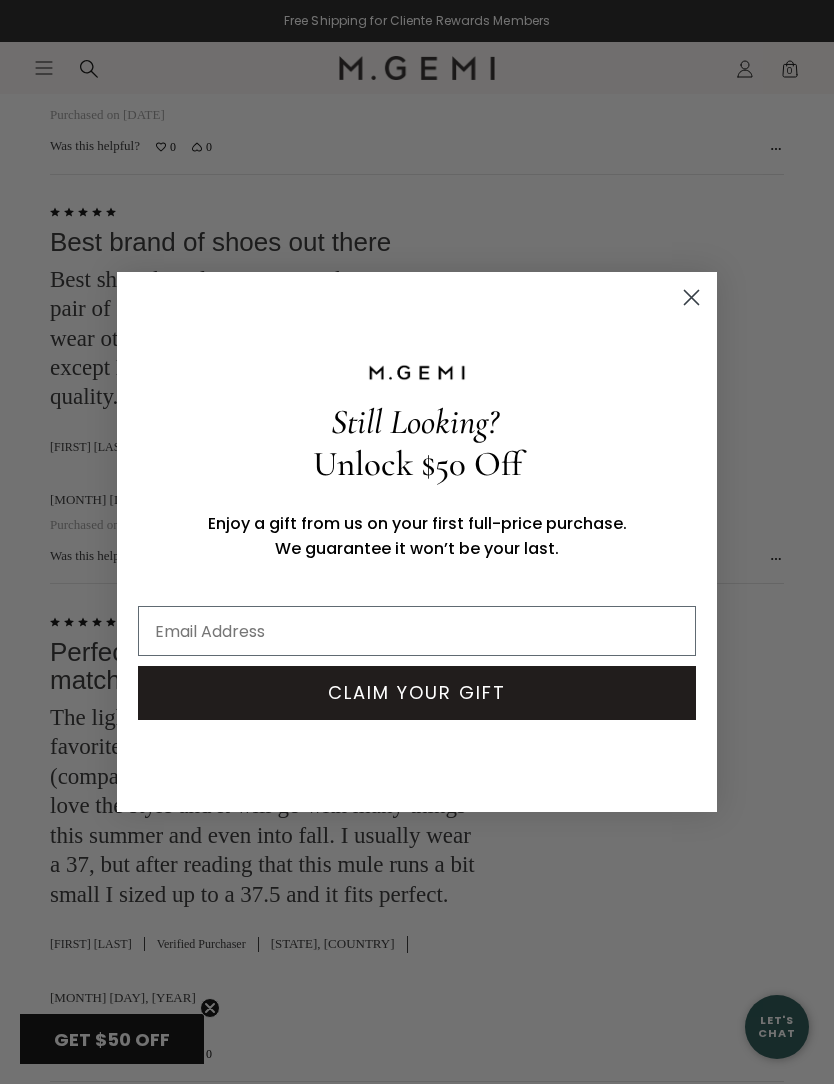 click 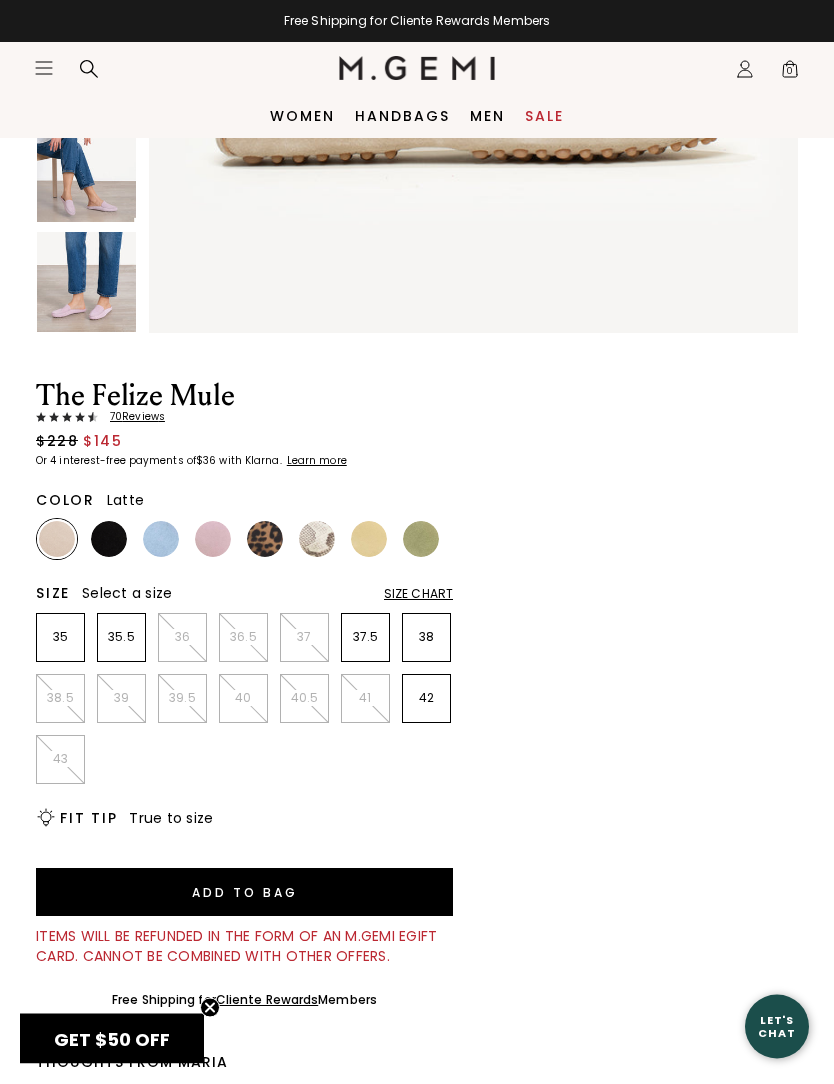 scroll, scrollTop: 523, scrollLeft: 0, axis: vertical 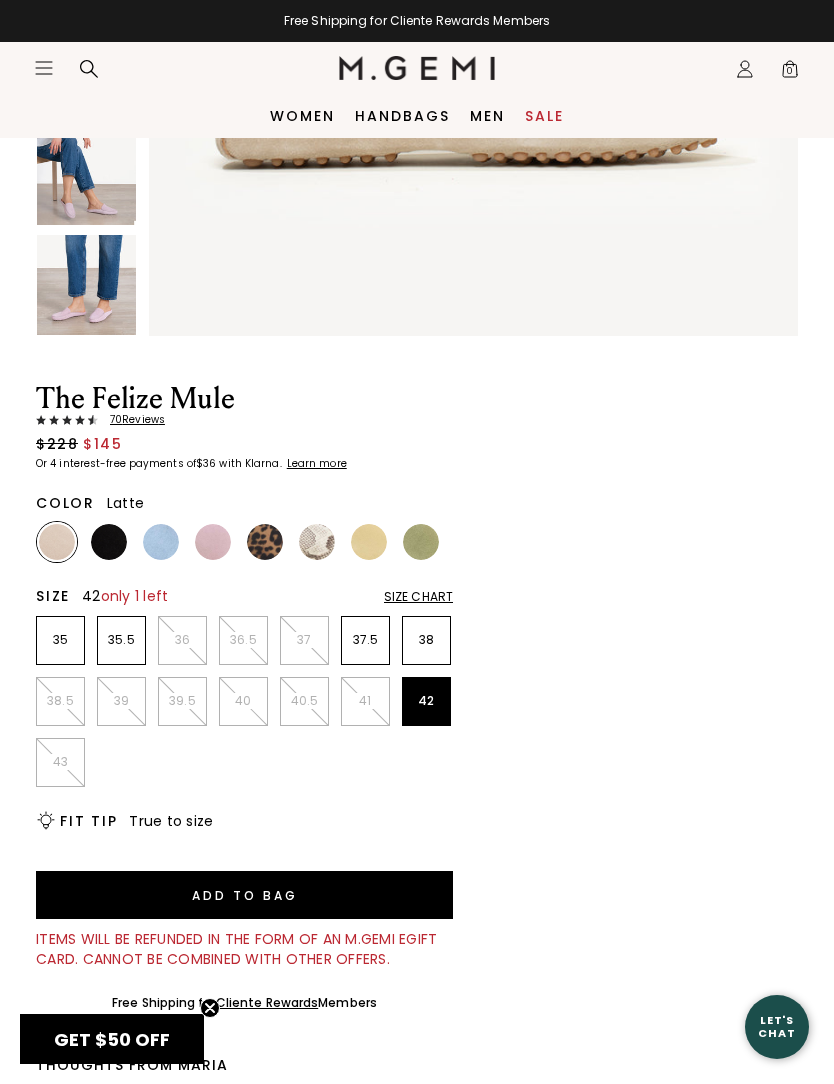 click on "42" at bounding box center (426, 701) 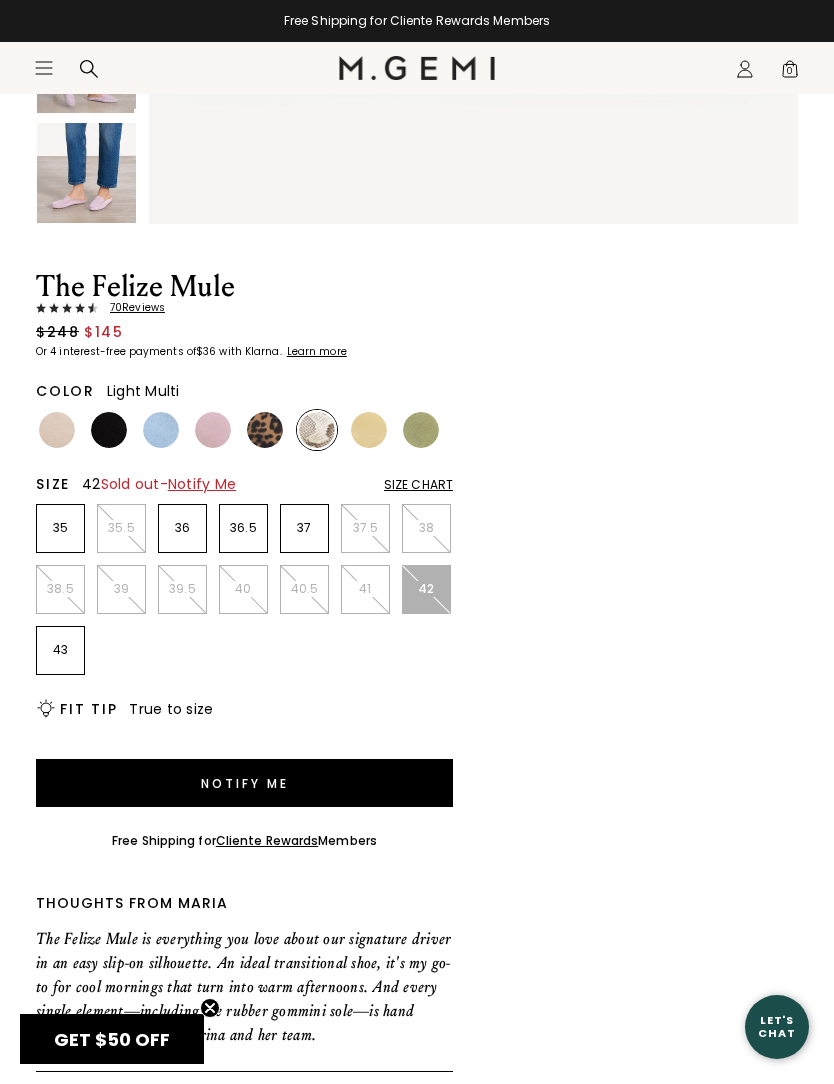 scroll, scrollTop: 631, scrollLeft: 0, axis: vertical 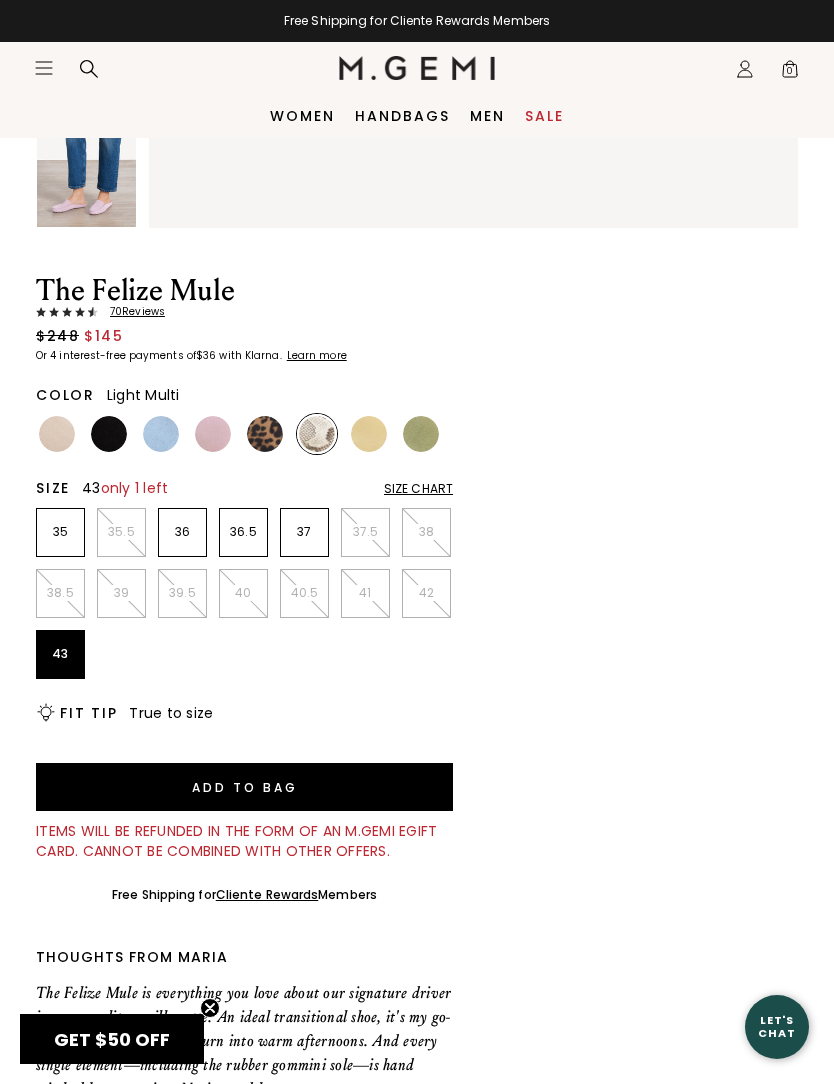 click on "43" at bounding box center (60, 654) 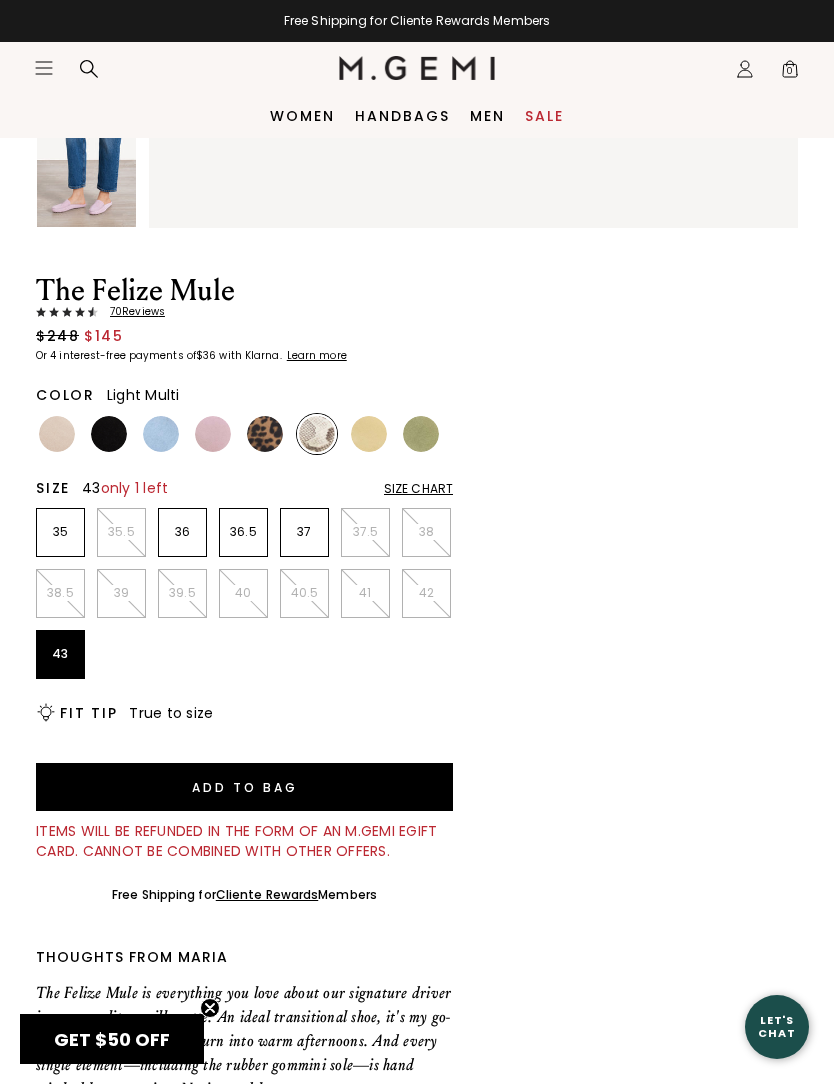 click on "Add to Bag" at bounding box center (244, 787) 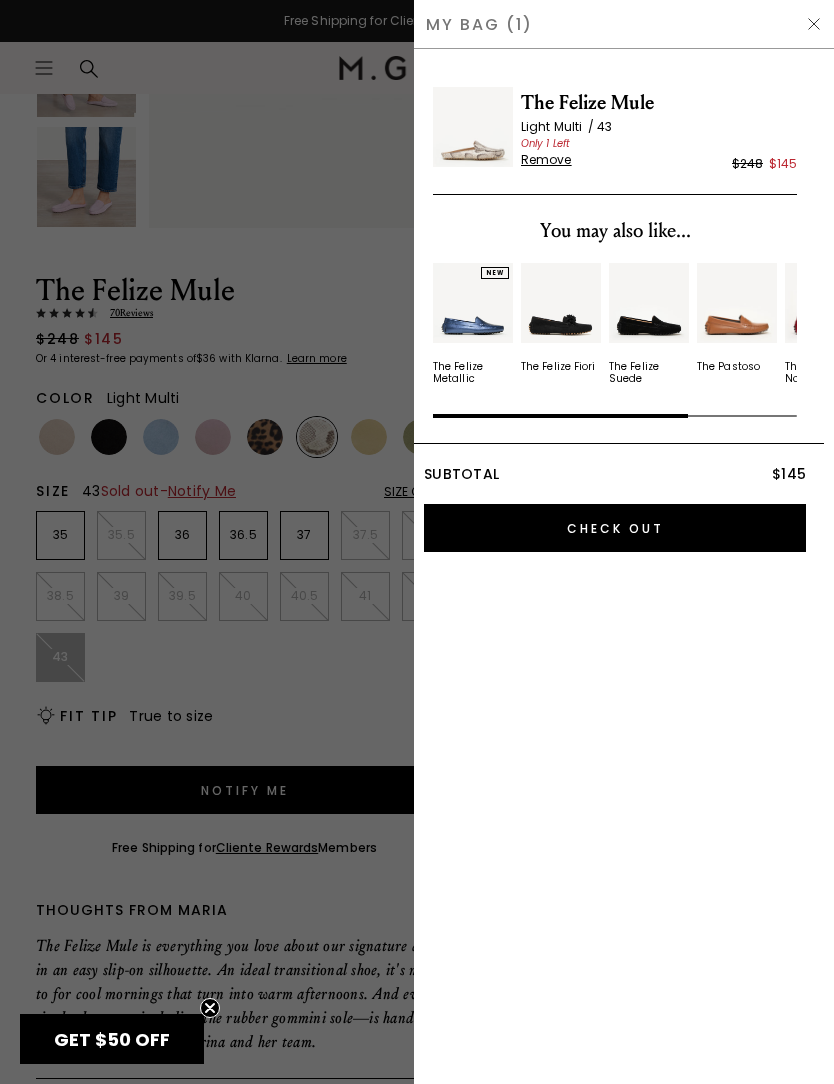 scroll, scrollTop: 0, scrollLeft: 0, axis: both 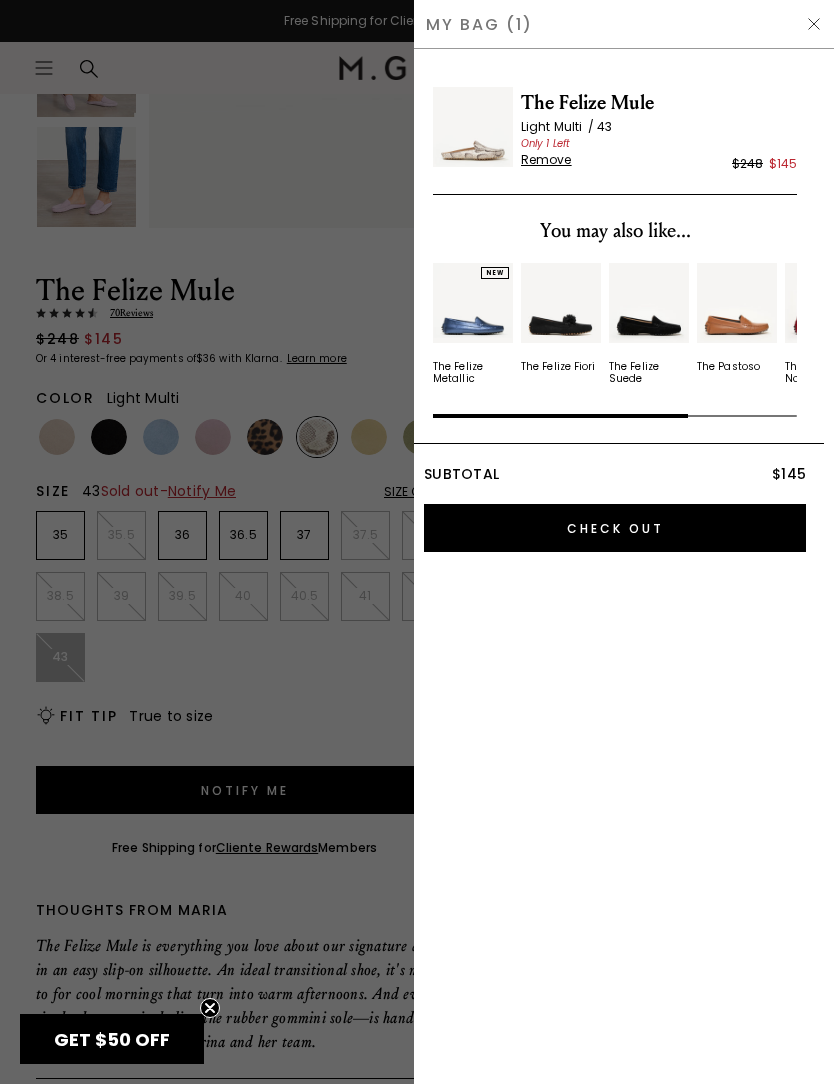 click at bounding box center (814, 24) 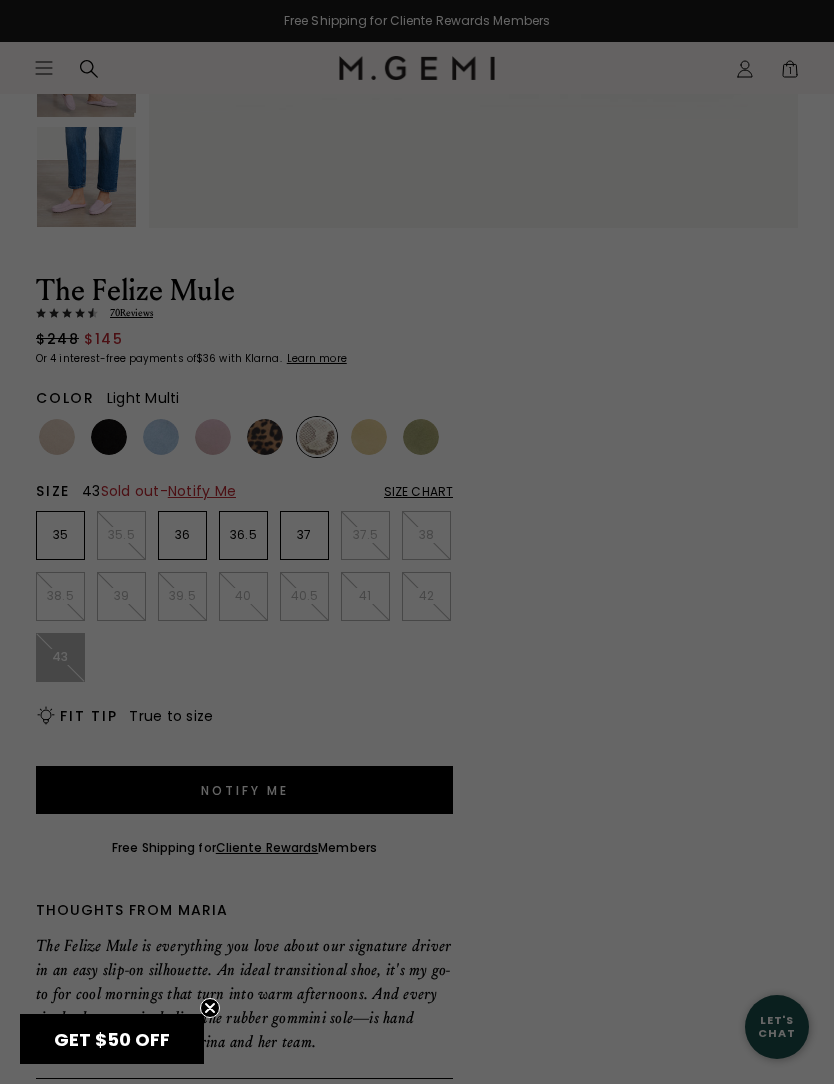 scroll, scrollTop: 631, scrollLeft: 0, axis: vertical 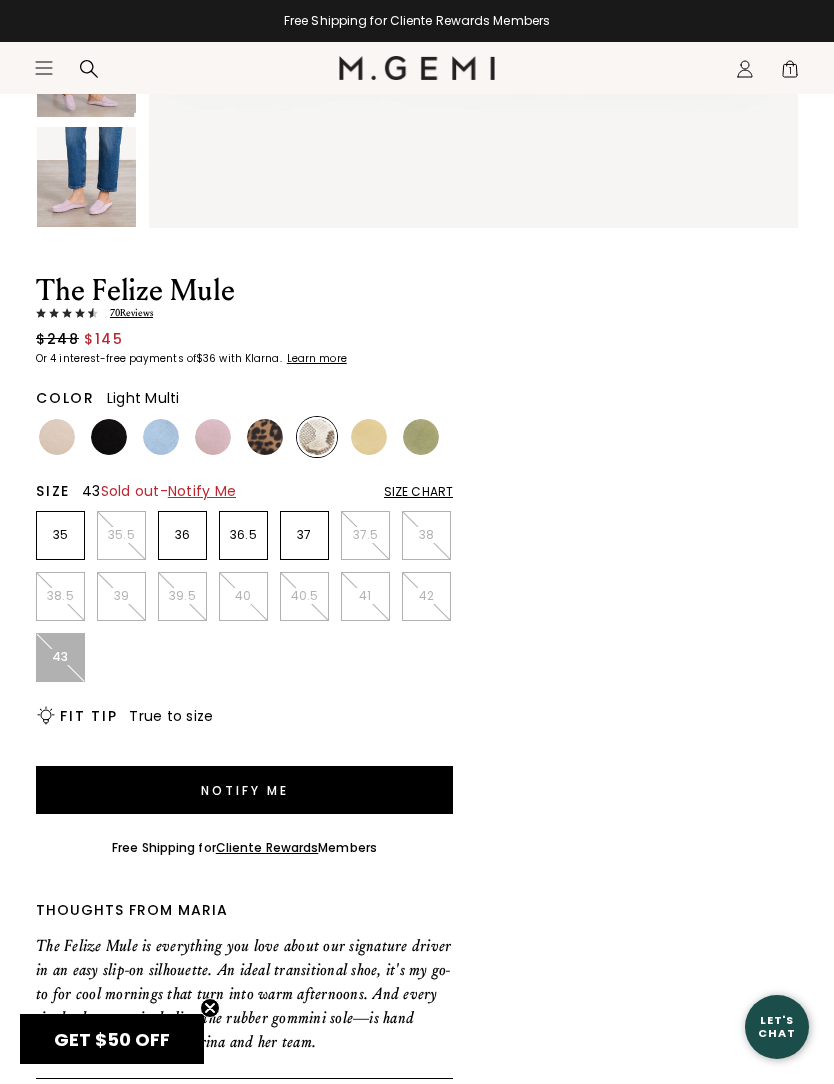 click at bounding box center [109, 437] 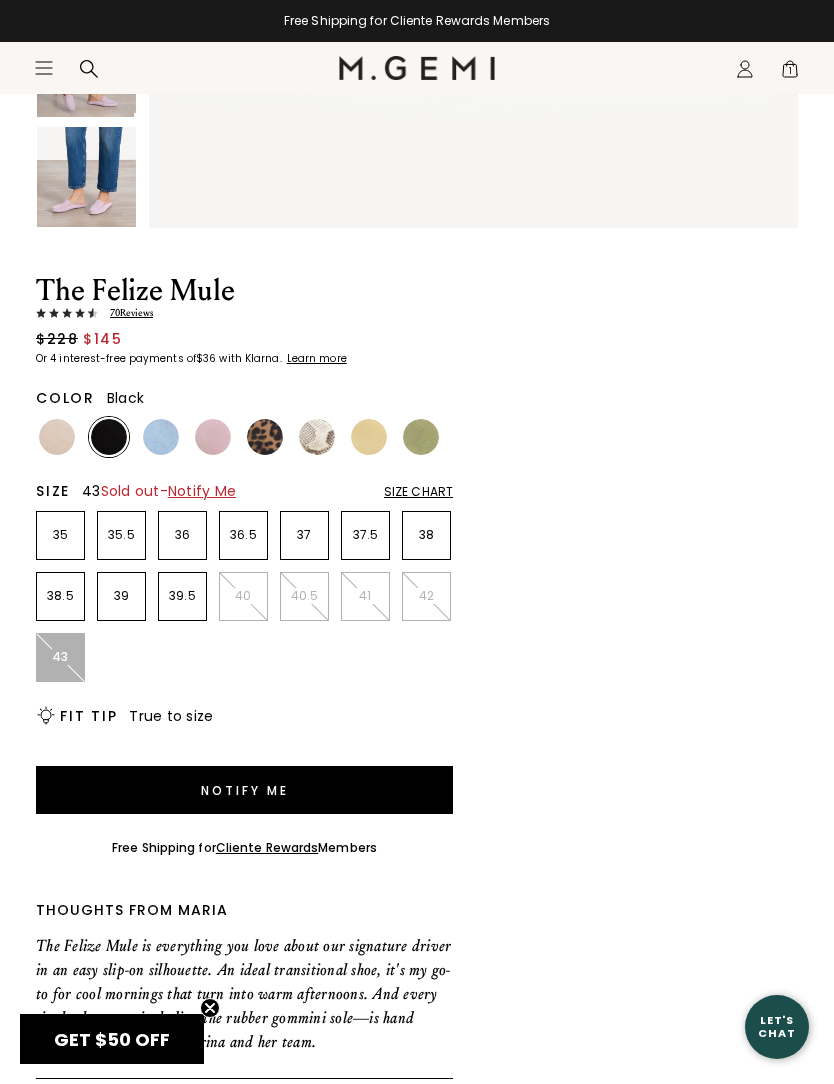 scroll, scrollTop: 0, scrollLeft: 0, axis: both 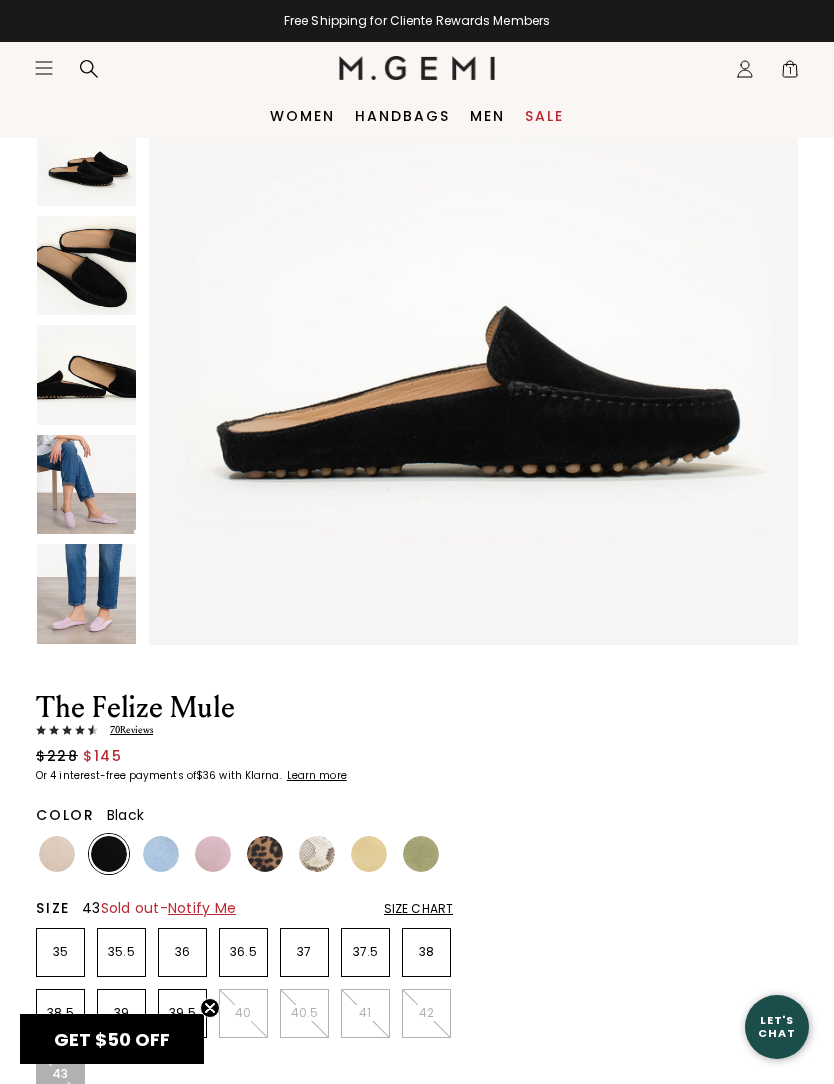 click at bounding box center (86, 265) 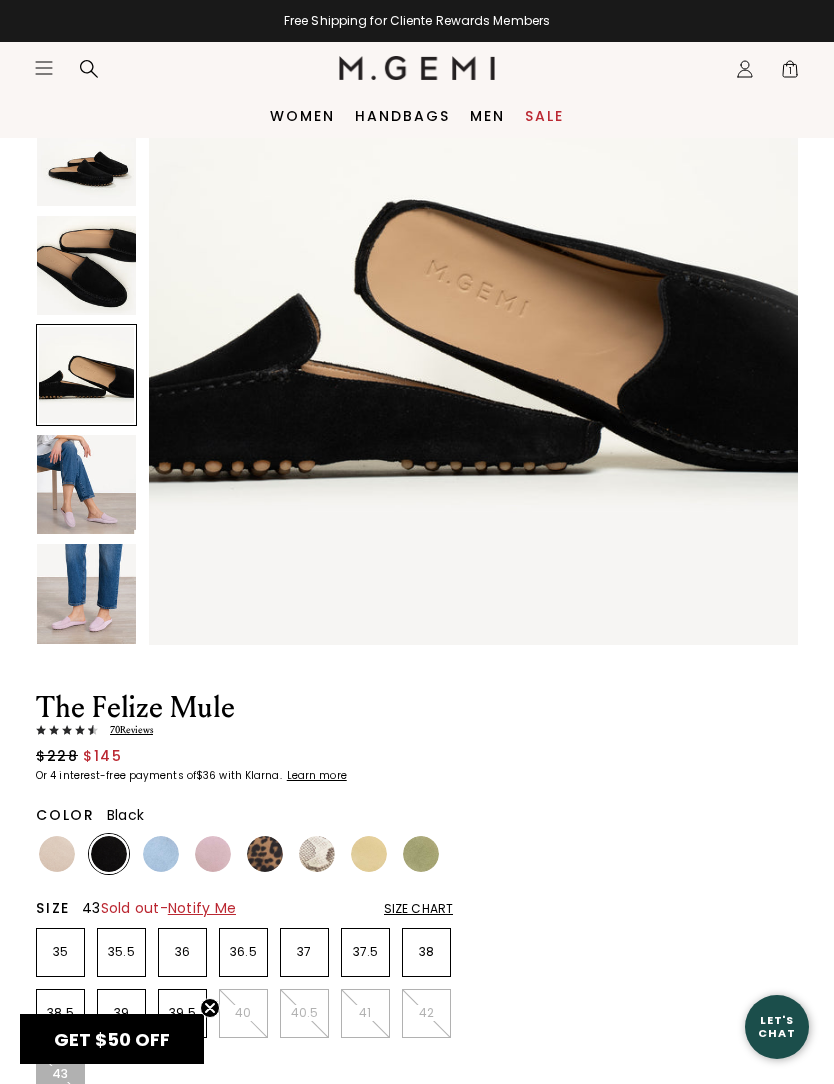 scroll, scrollTop: 2022, scrollLeft: 0, axis: vertical 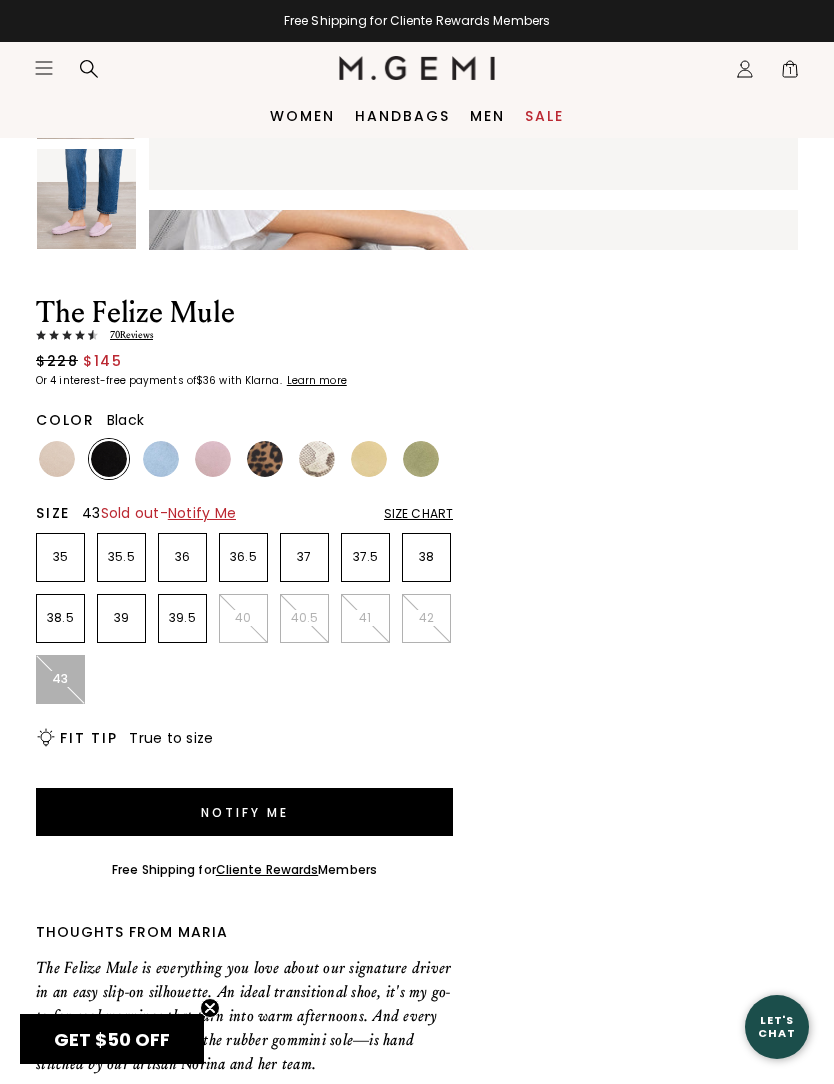 click at bounding box center [57, 459] 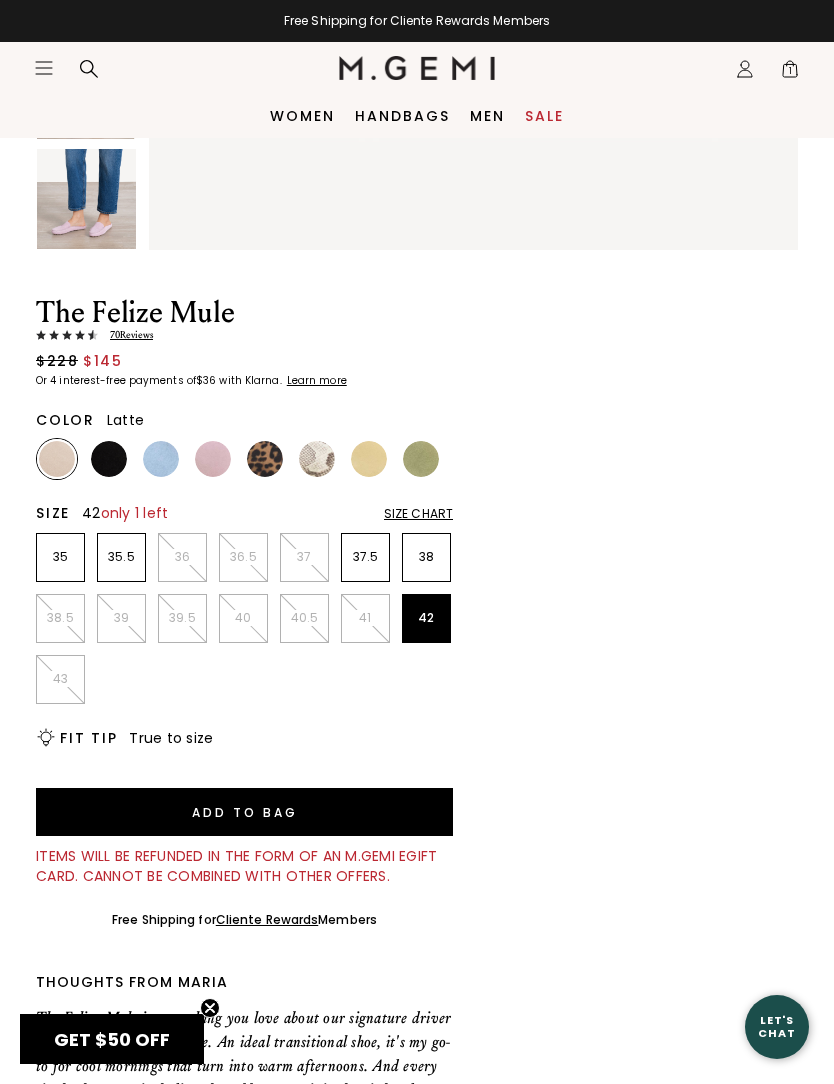 click on "42" at bounding box center (426, 618) 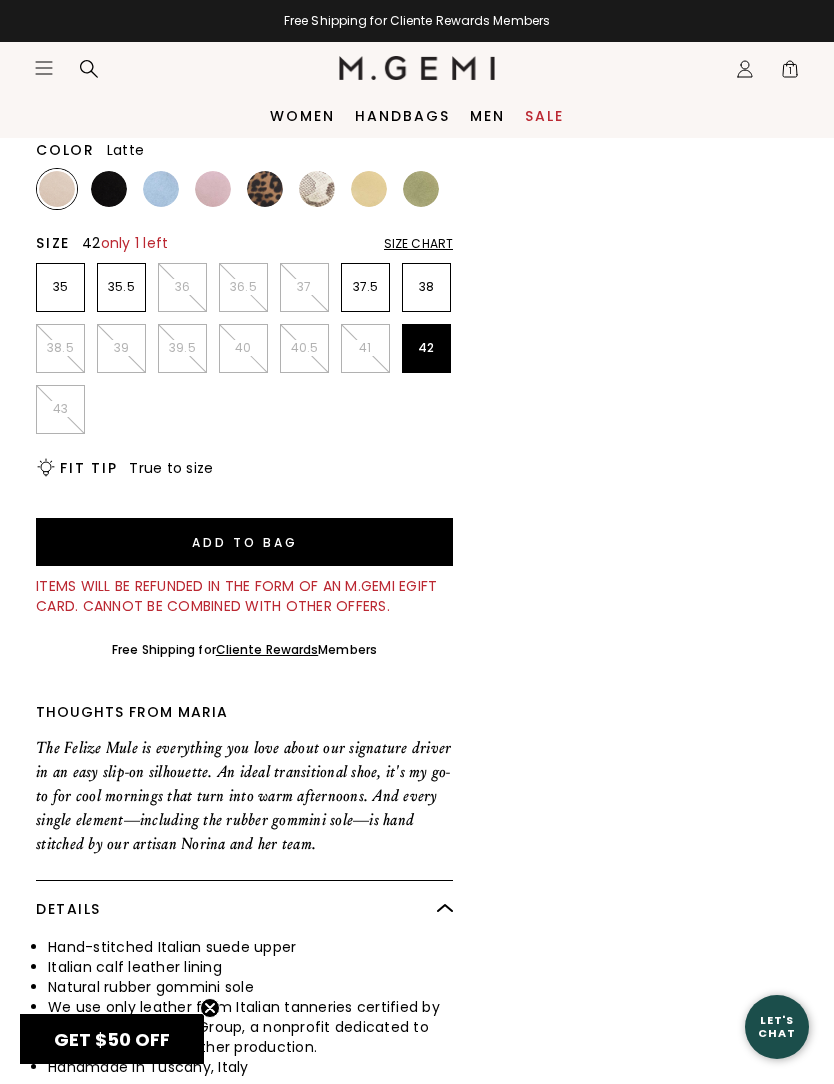 click on "Add to Bag" at bounding box center [244, 542] 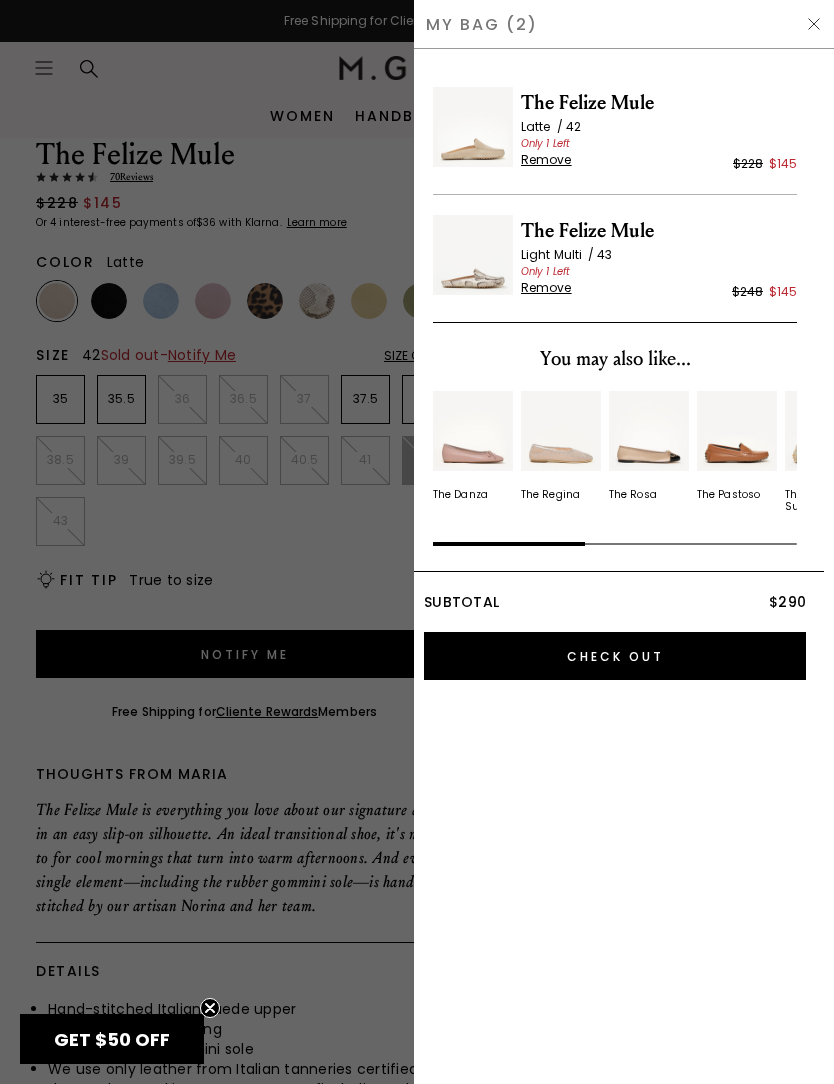 click at bounding box center [814, 24] 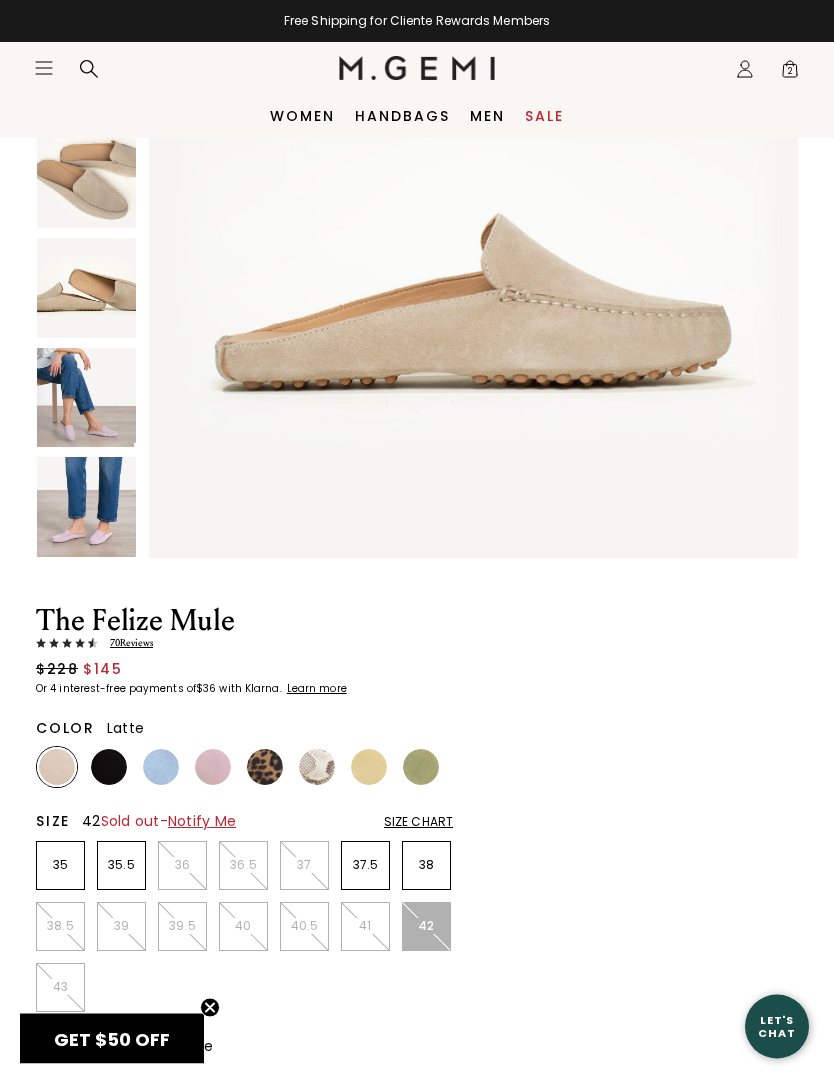 scroll, scrollTop: 287, scrollLeft: 0, axis: vertical 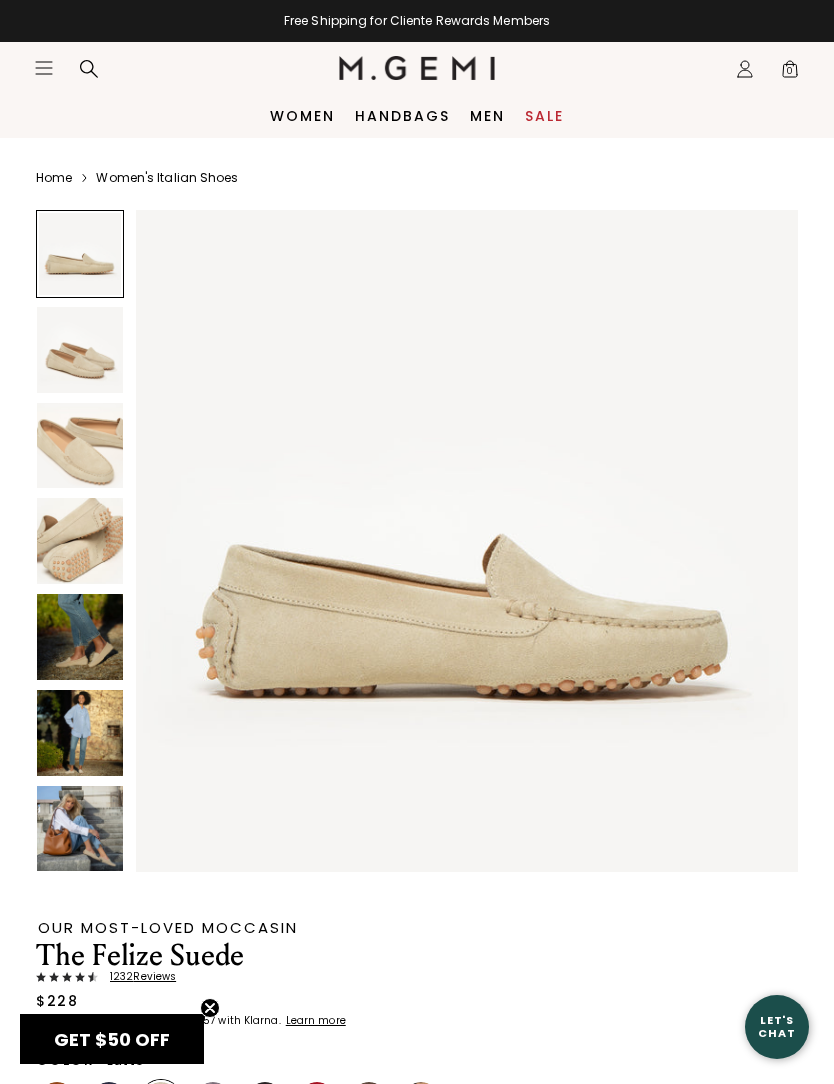 click on "Women" at bounding box center [302, 116] 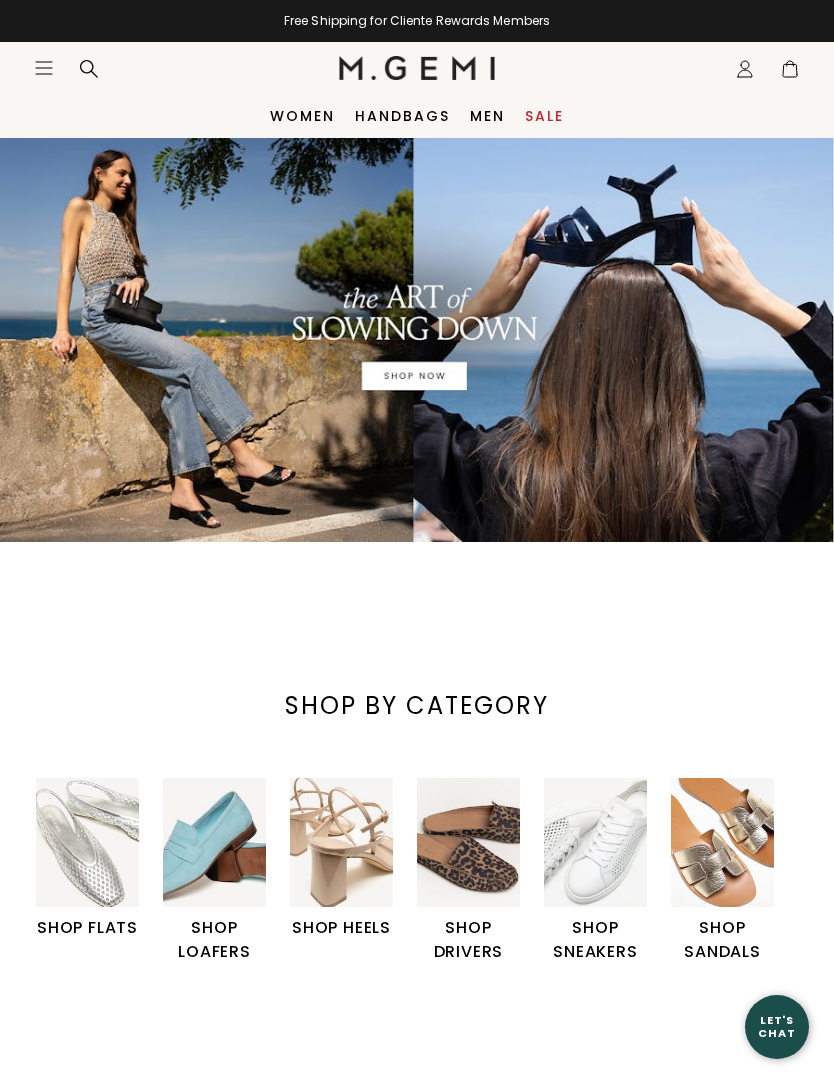 scroll, scrollTop: 0, scrollLeft: 0, axis: both 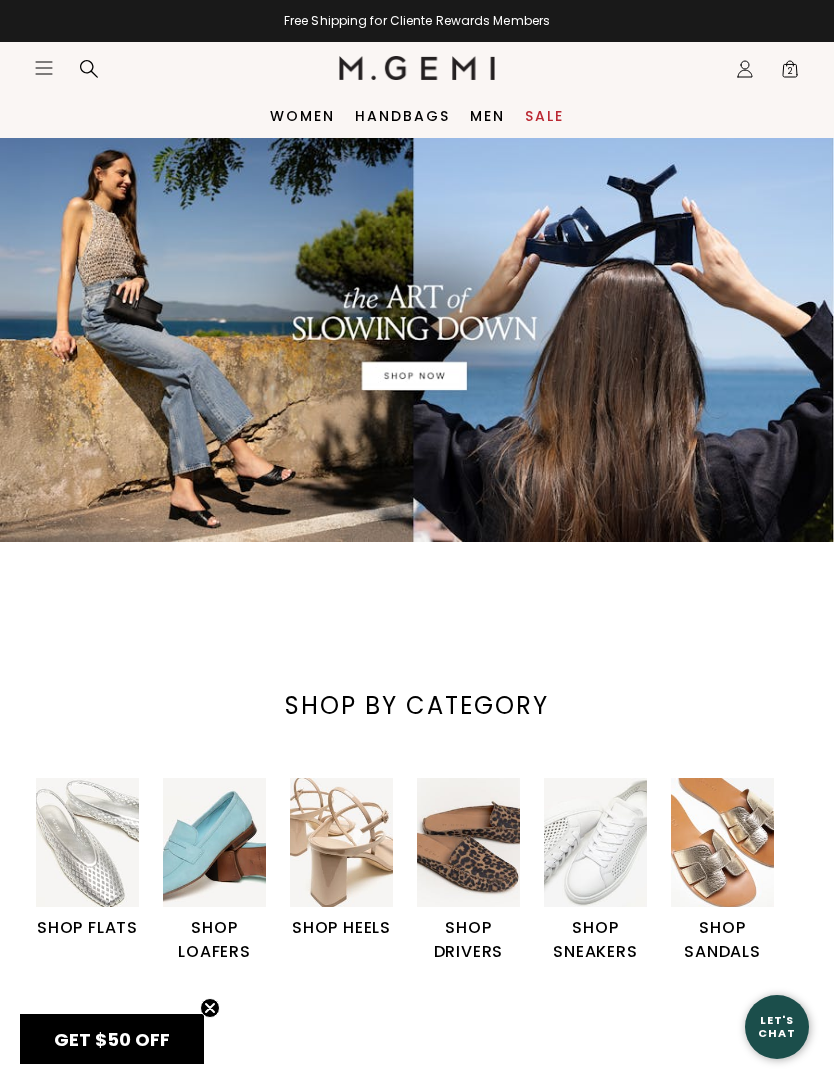 click on "Icons/20x20/hamburger@2x" 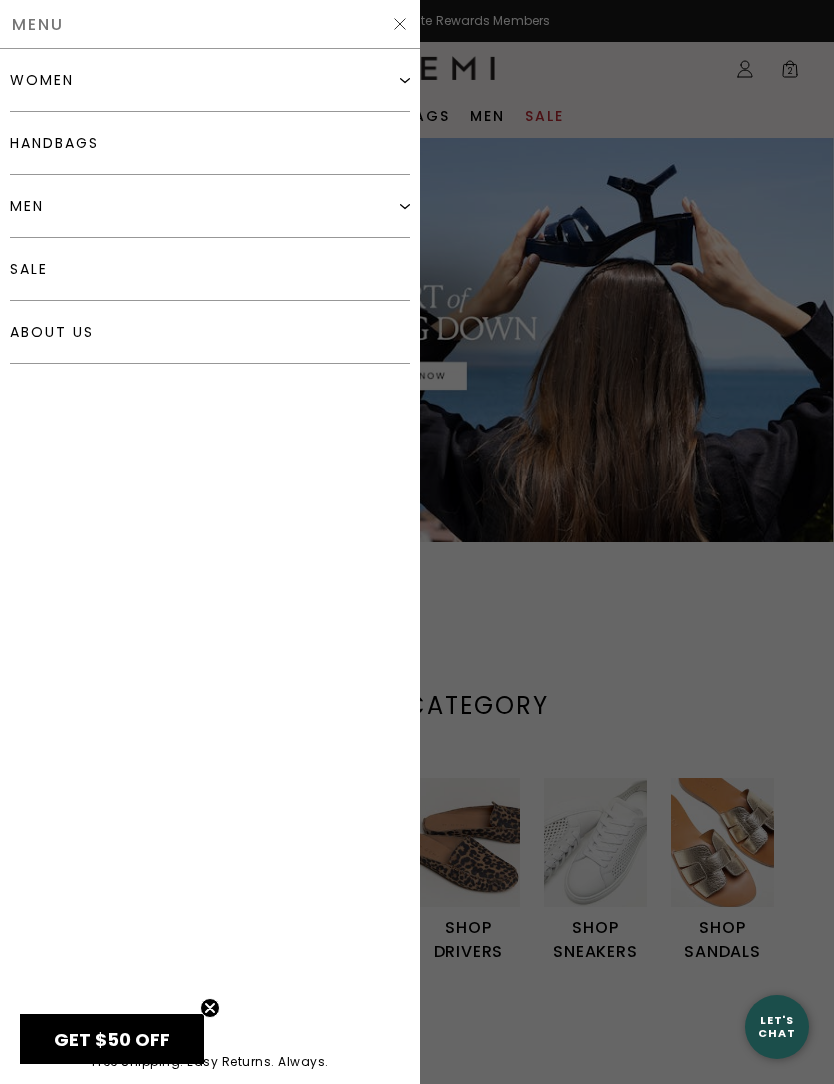 click on "women" at bounding box center (210, 80) 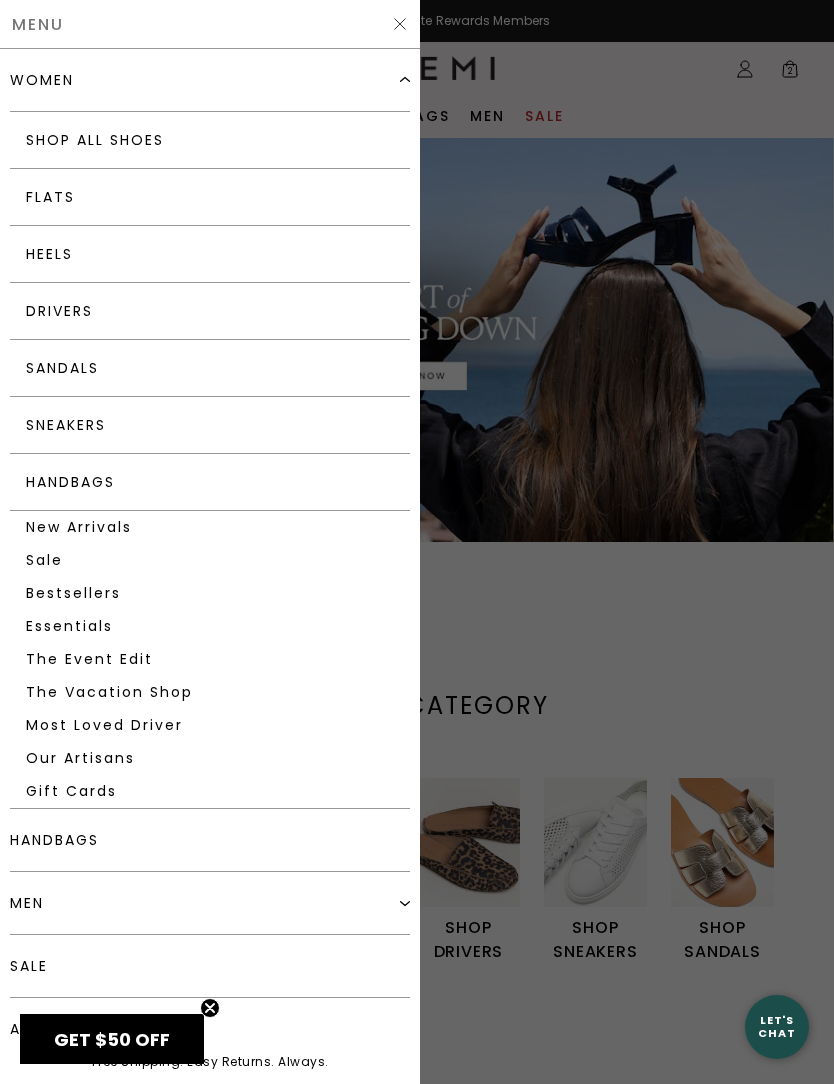 click on "Shop All Shoes" at bounding box center (210, 140) 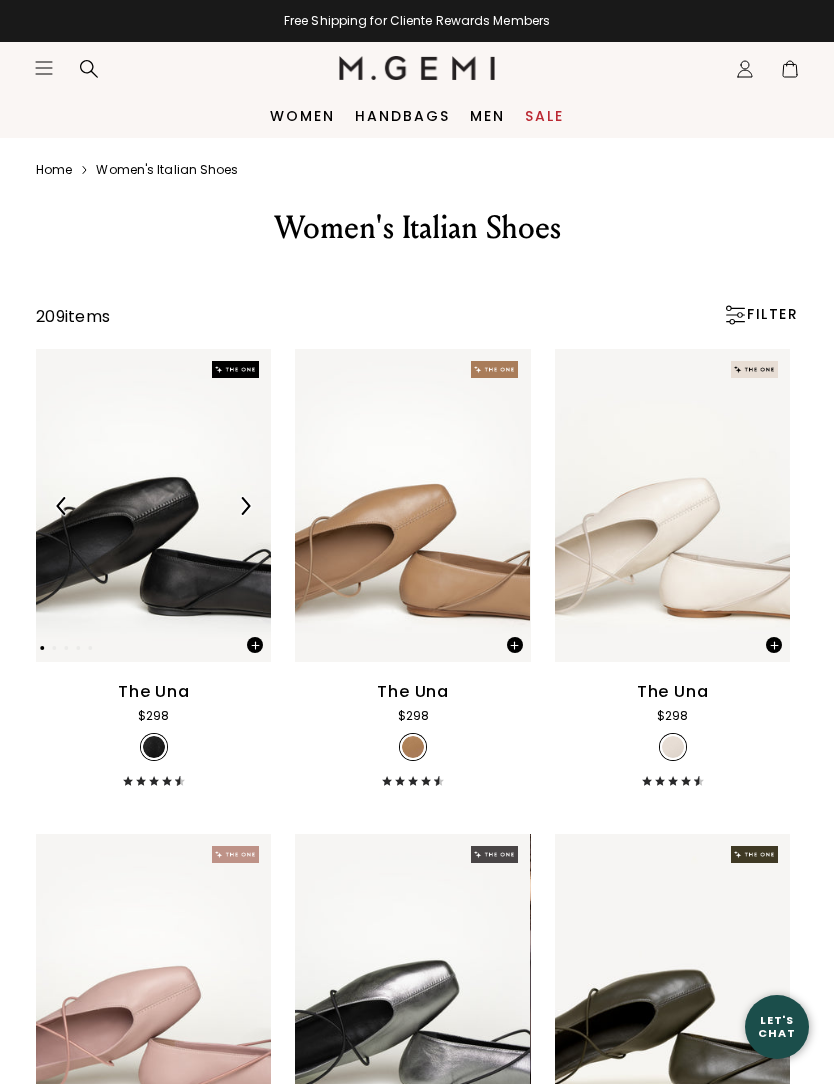 scroll, scrollTop: 0, scrollLeft: 0, axis: both 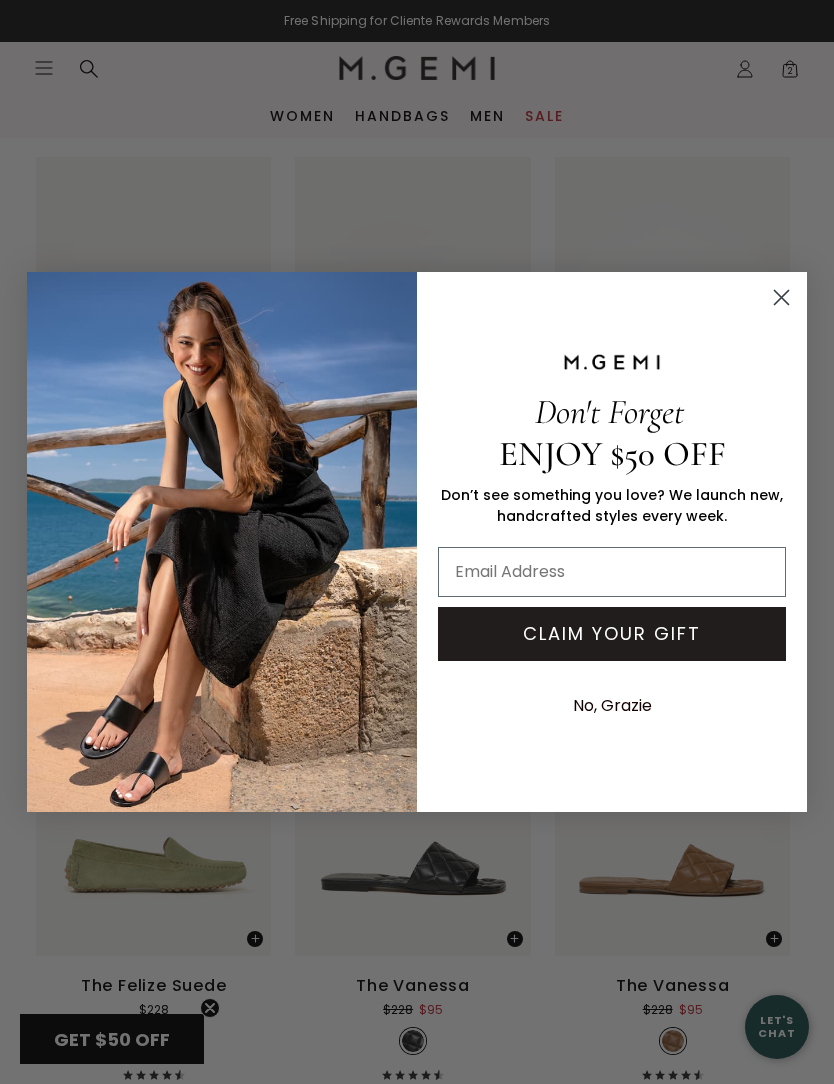 click 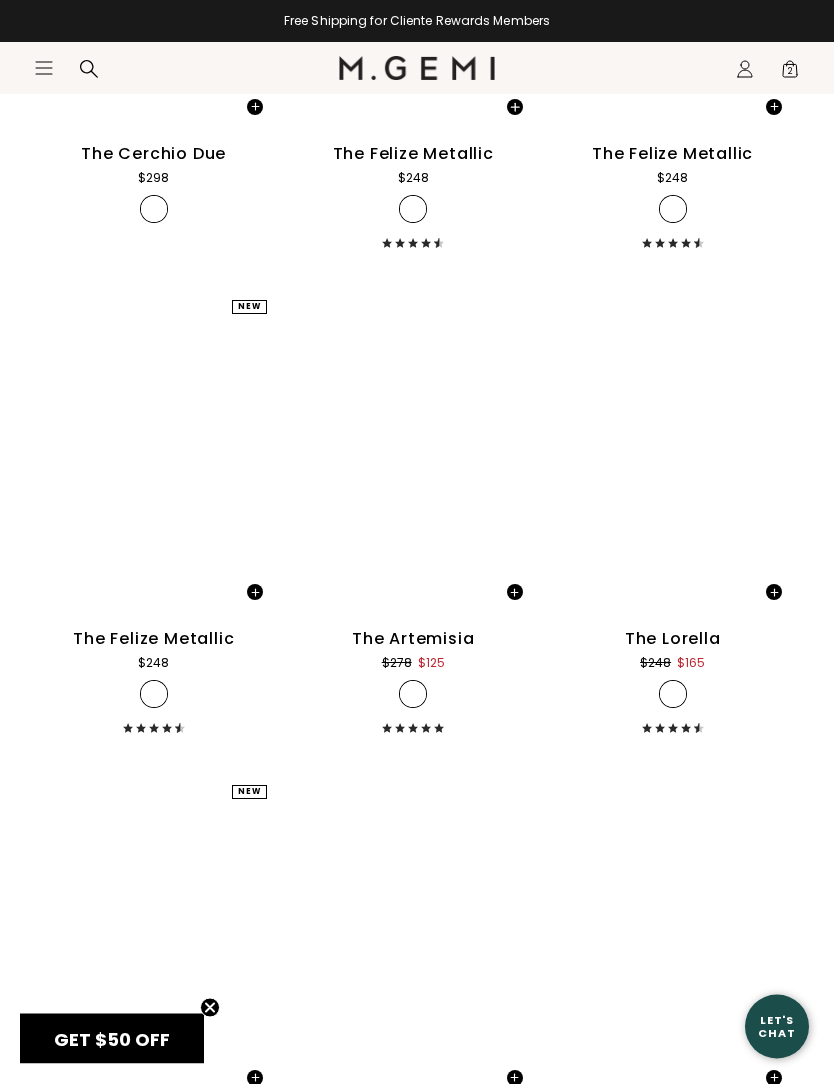 scroll, scrollTop: 31088, scrollLeft: 0, axis: vertical 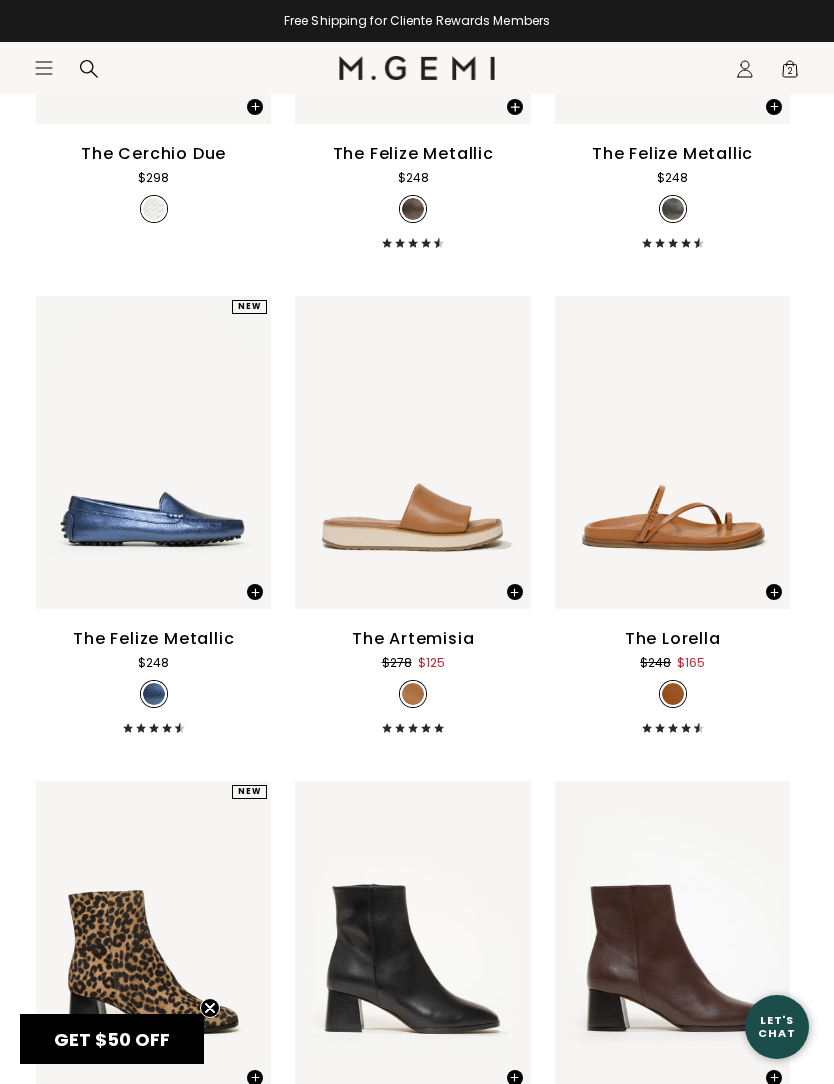 click at bounding box center (774, 592) 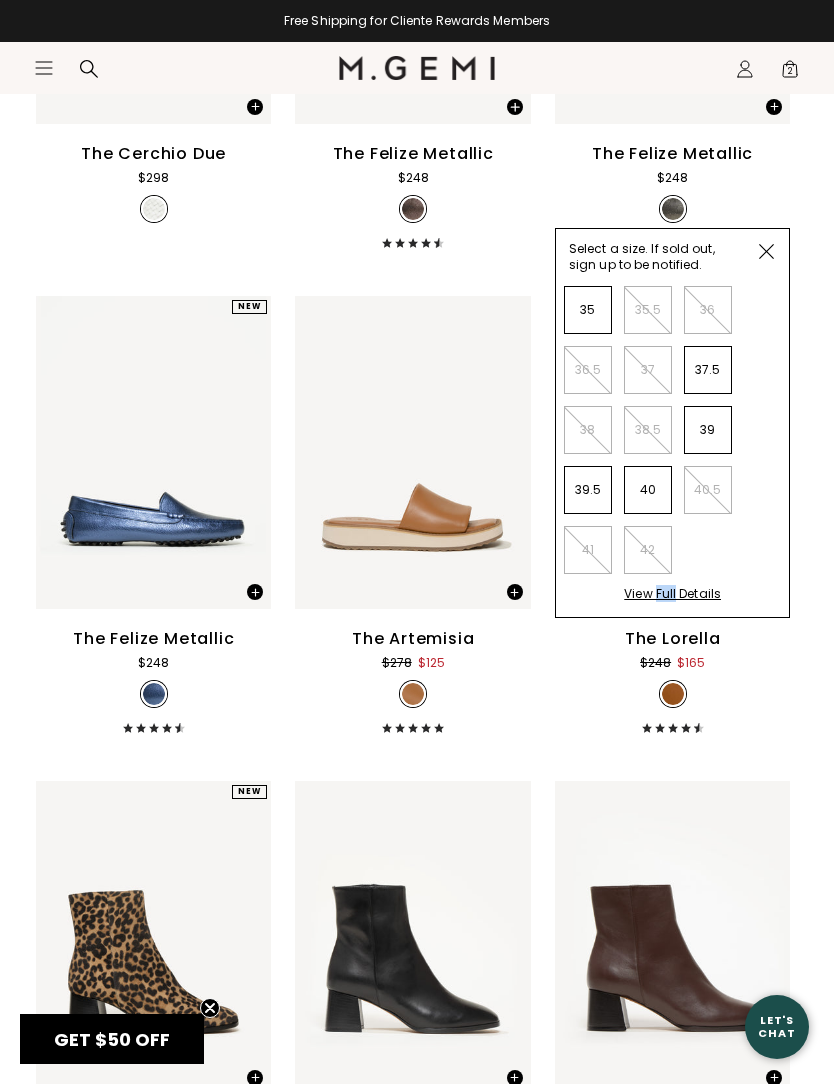 click on "The Lorella $248 $165" at bounding box center [672, 680] 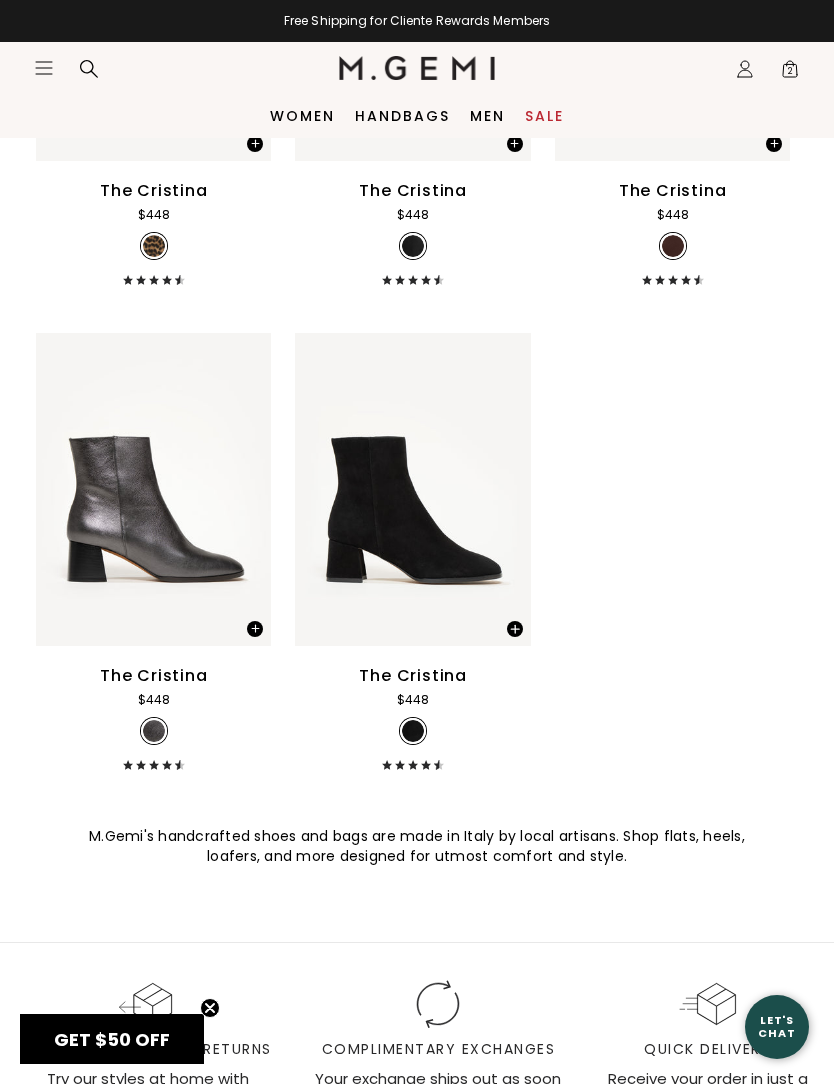 scroll, scrollTop: 31414, scrollLeft: 0, axis: vertical 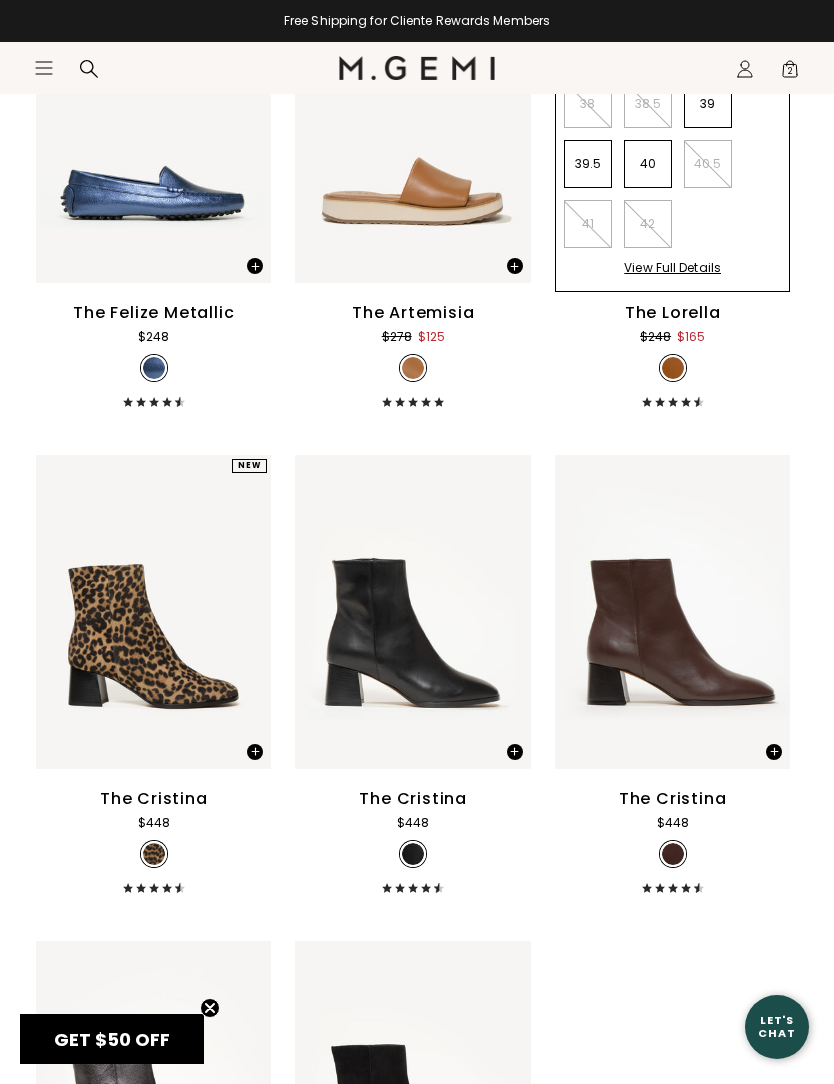 click on "Icons/20x20/hamburger@2x" 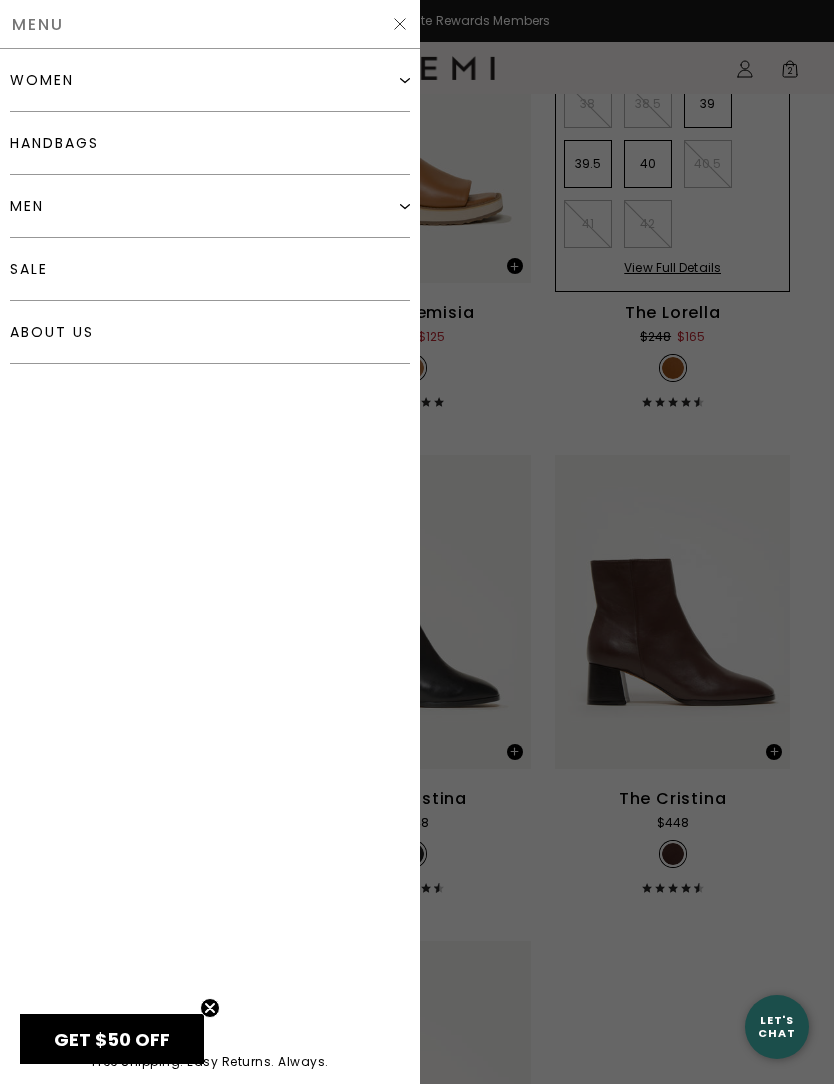 click on "handbags" at bounding box center [210, 143] 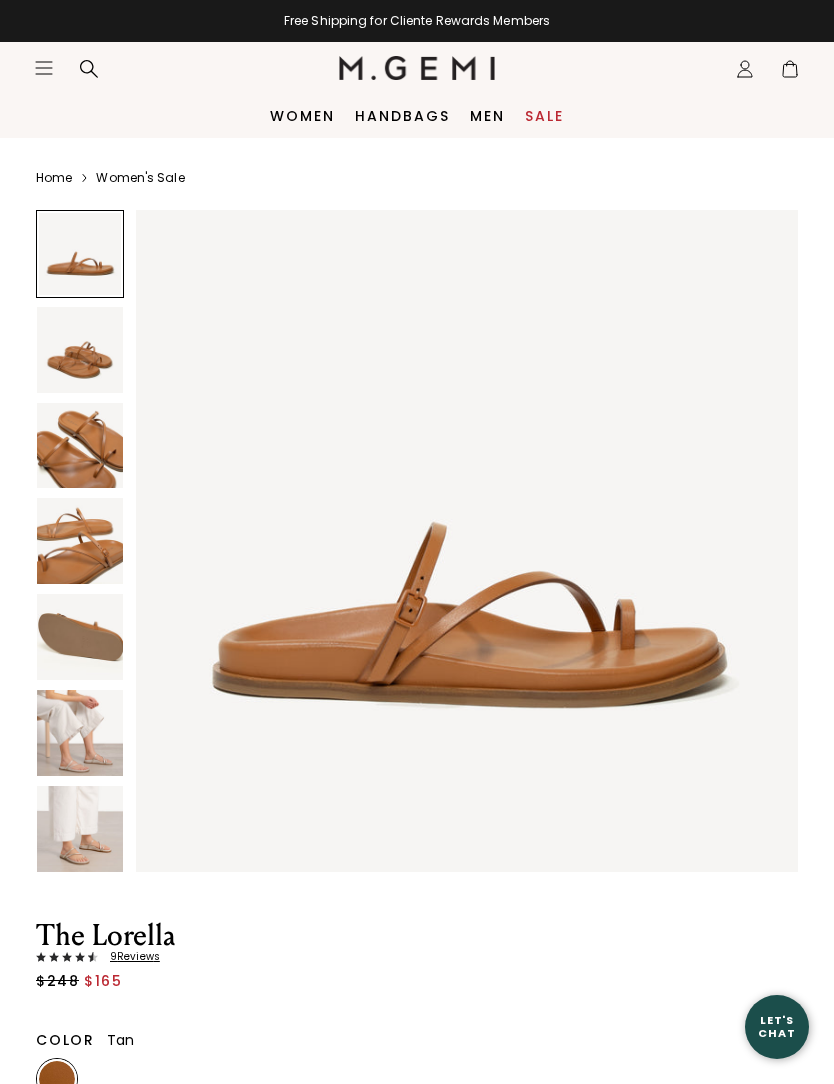 scroll, scrollTop: 0, scrollLeft: 0, axis: both 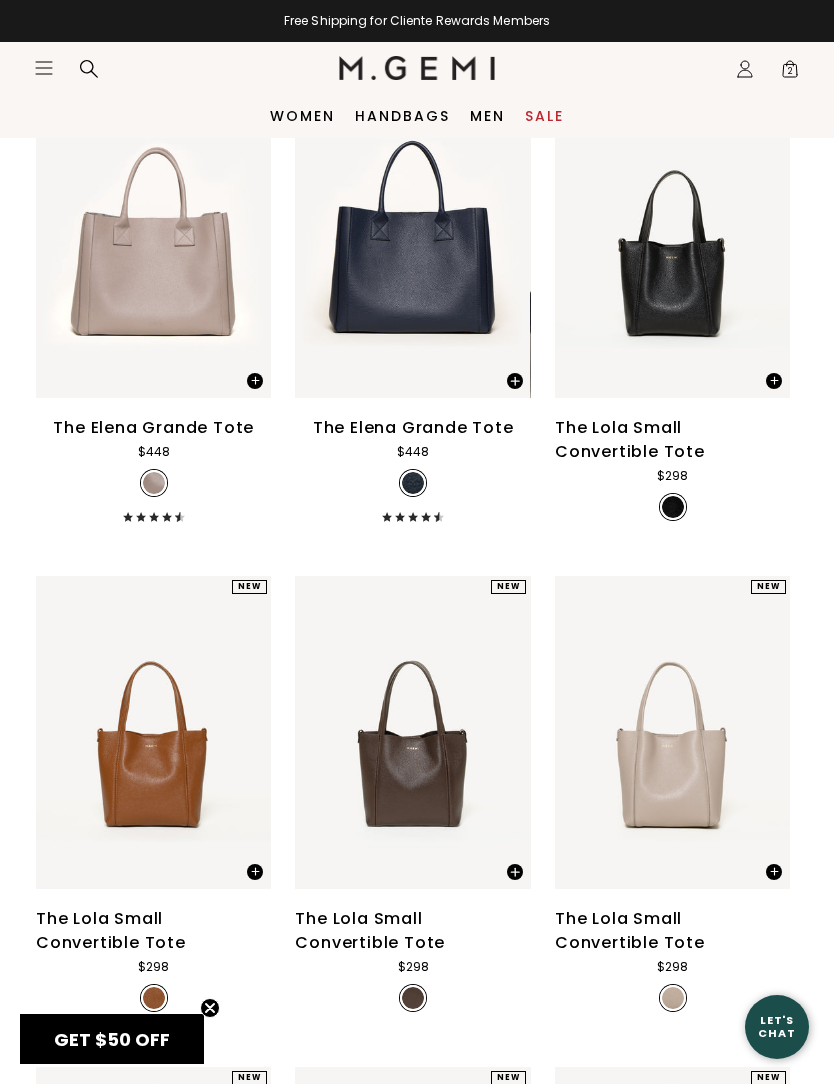 click on "Sale" at bounding box center [544, 116] 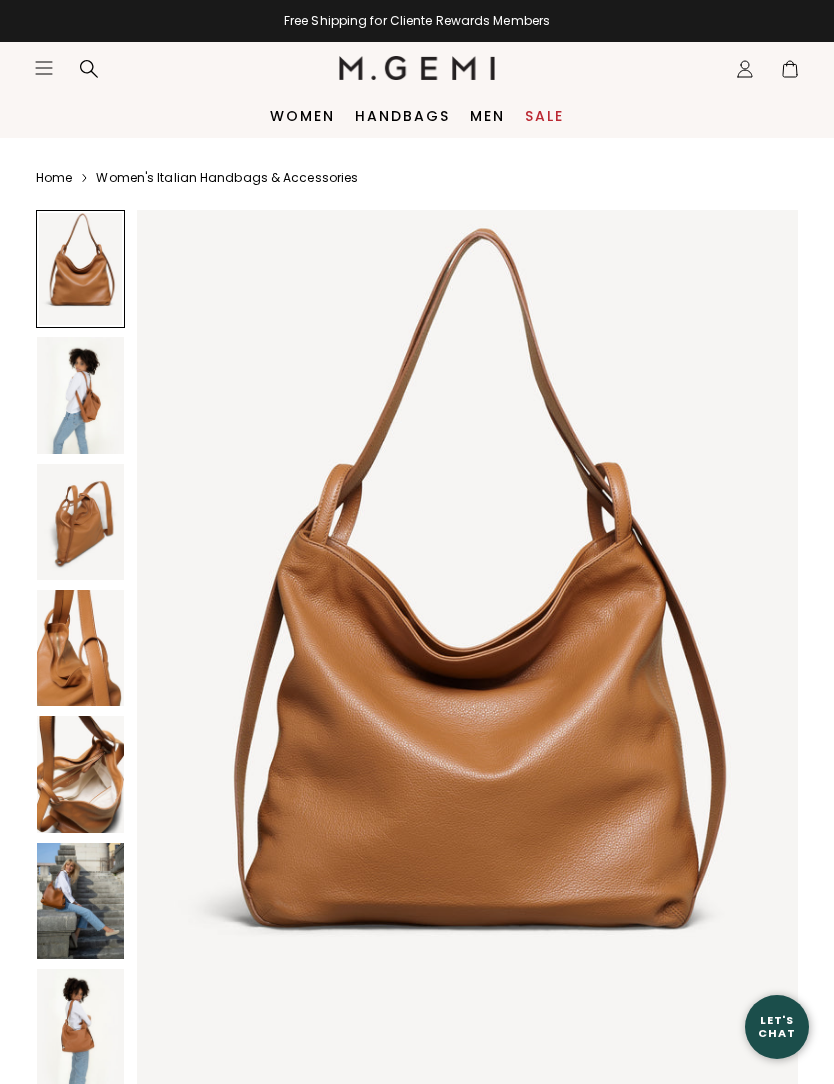 scroll, scrollTop: 0, scrollLeft: 0, axis: both 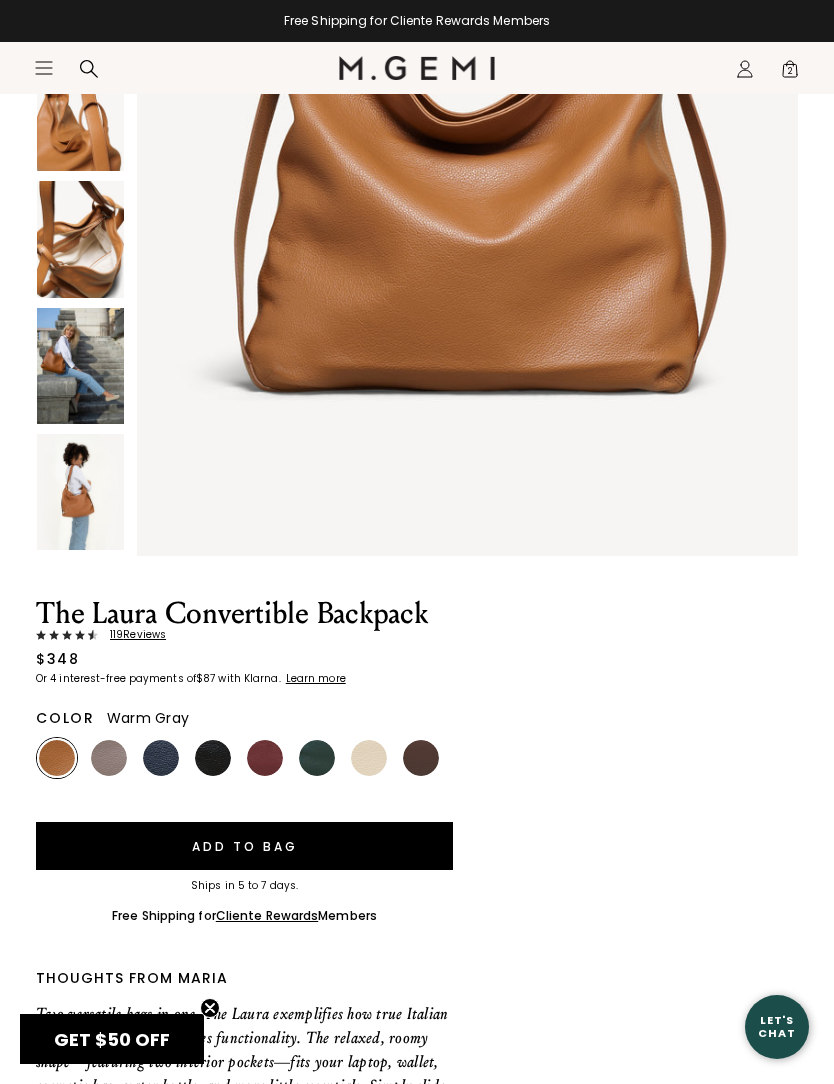 click at bounding box center [109, 758] 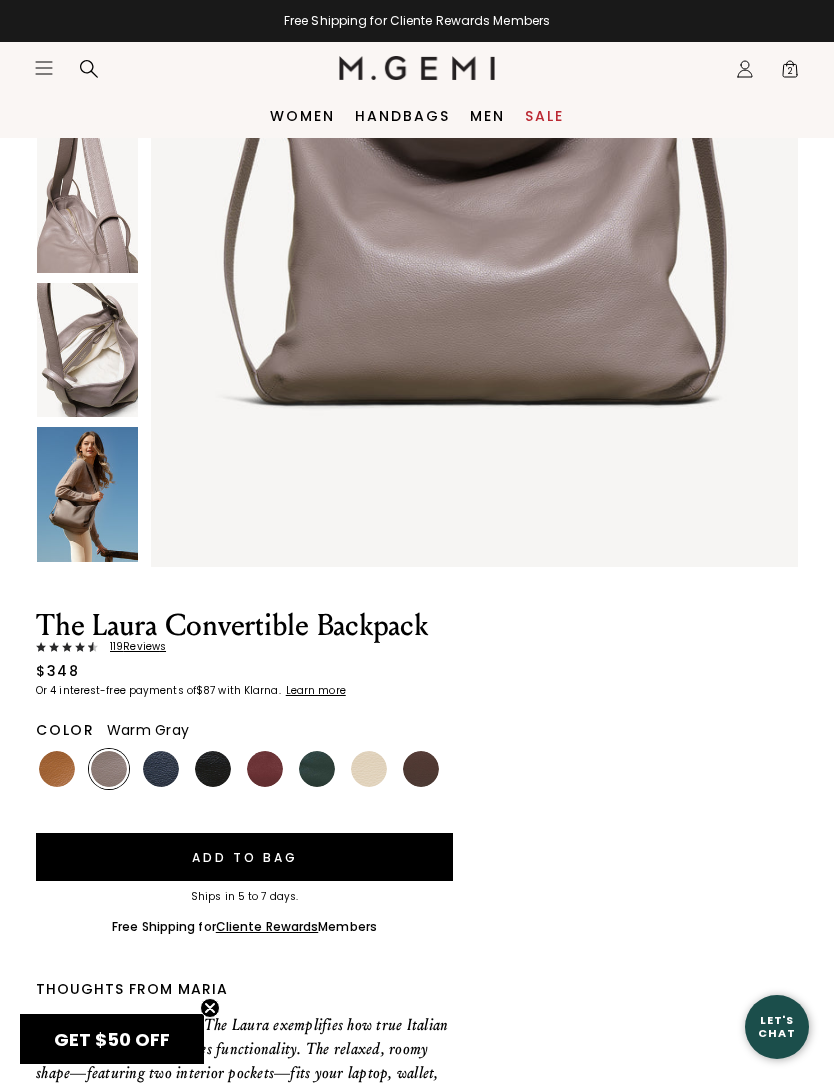 scroll, scrollTop: 497, scrollLeft: 0, axis: vertical 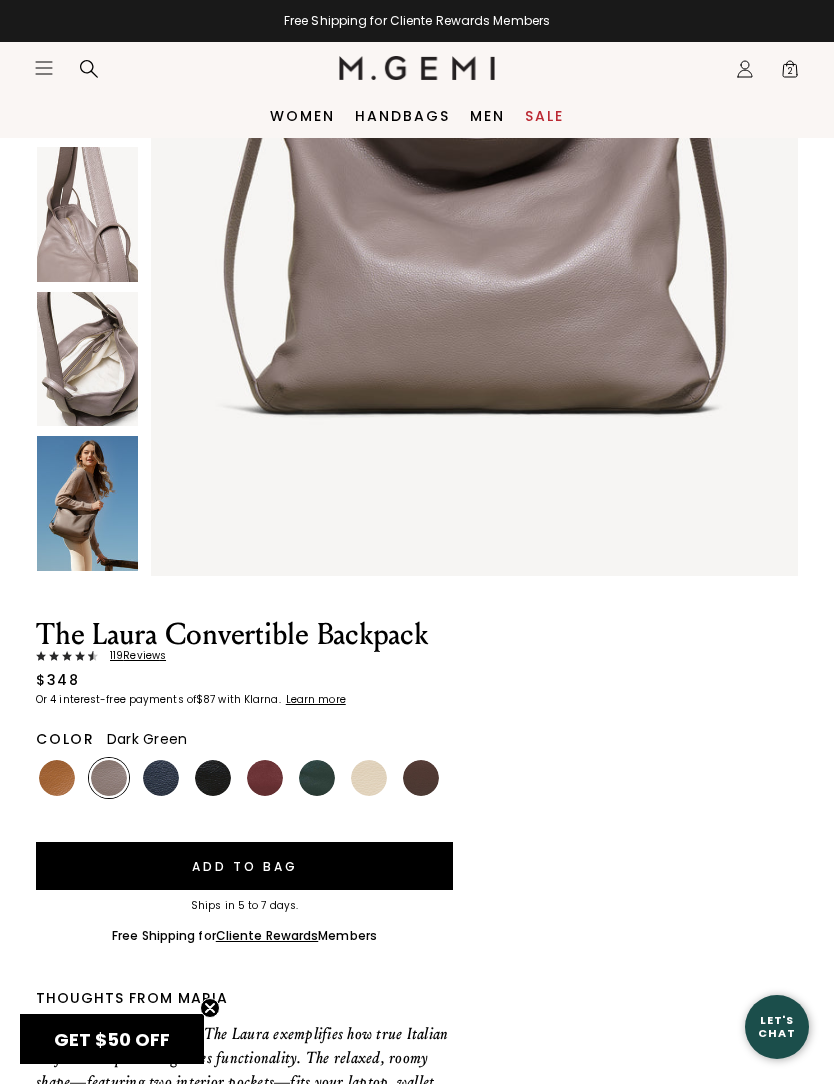 click at bounding box center (317, 778) 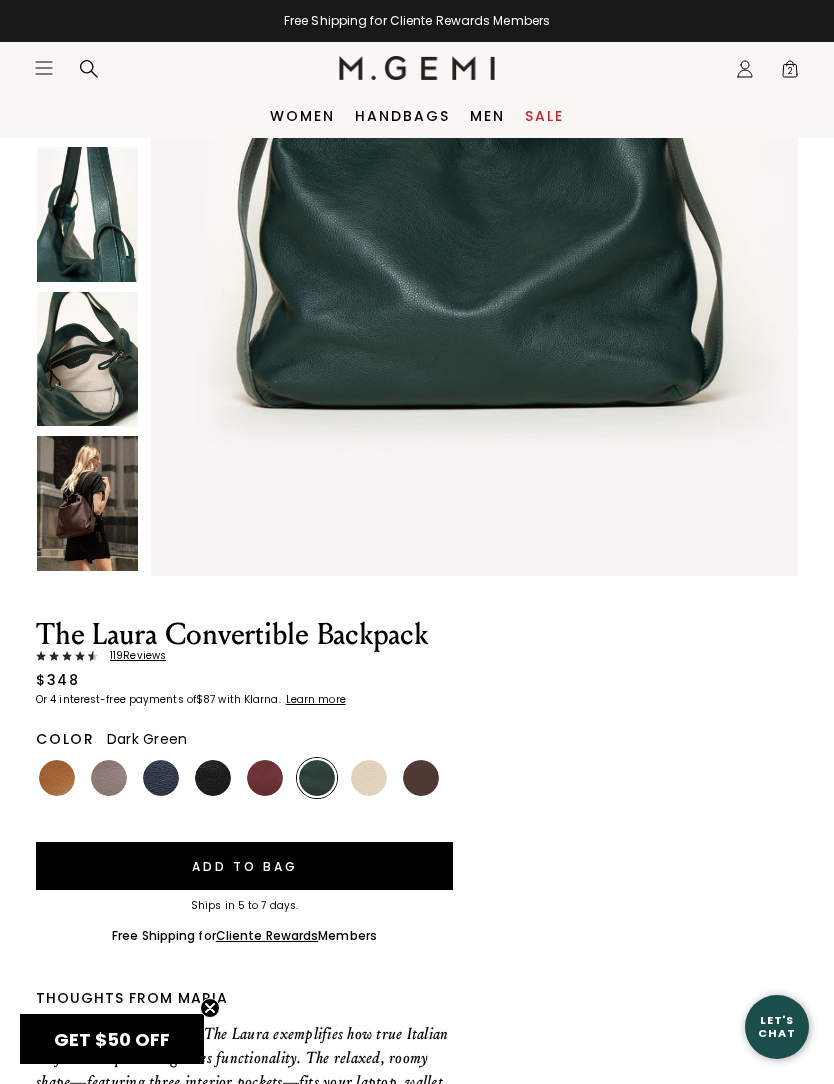 click at bounding box center [421, 778] 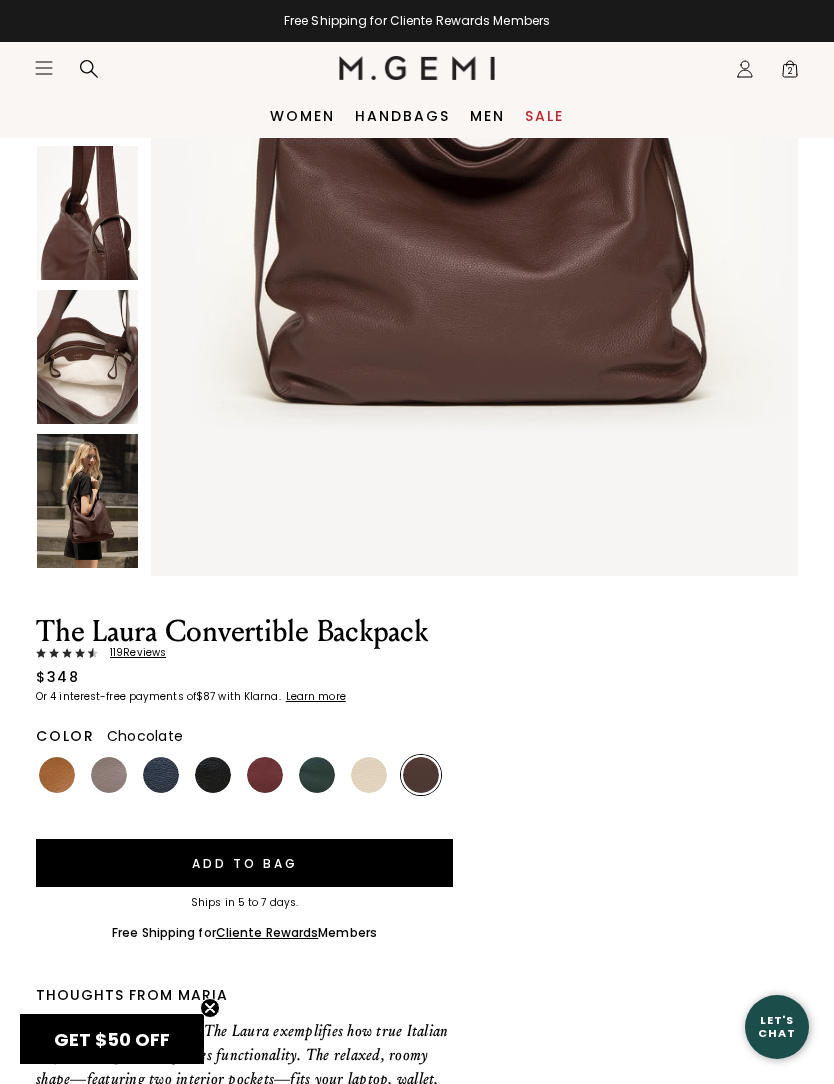 scroll, scrollTop: 0, scrollLeft: 0, axis: both 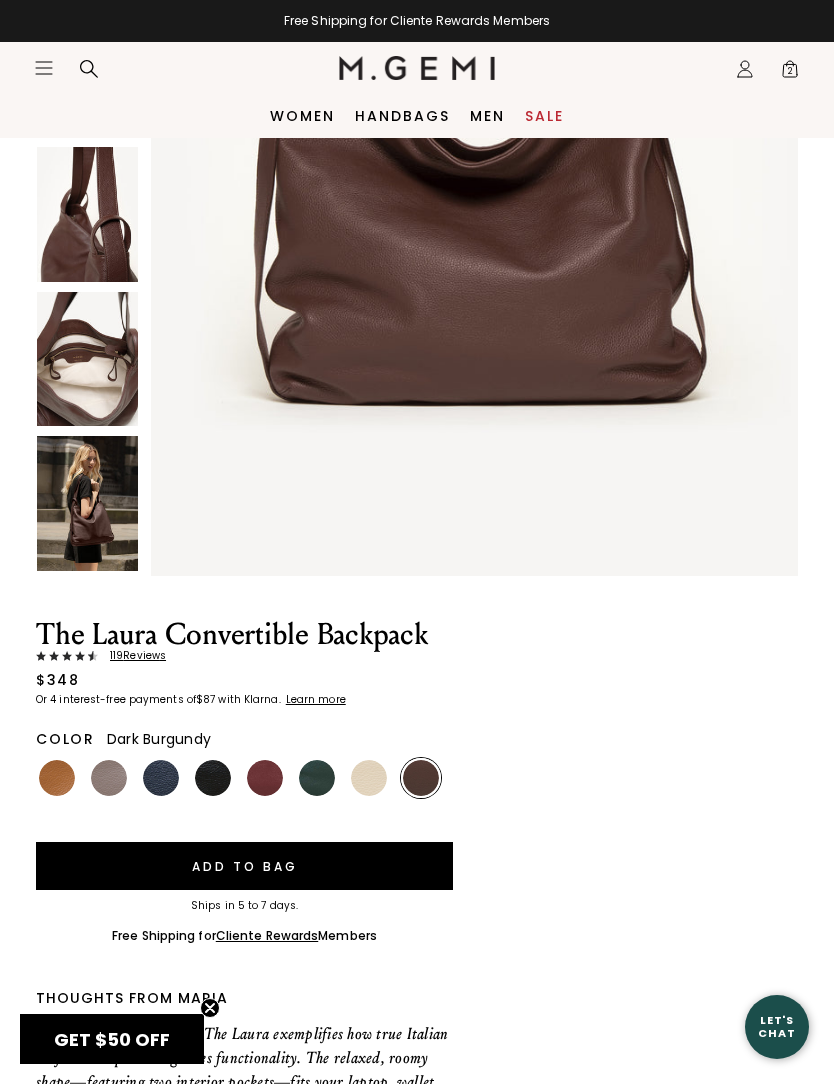 click at bounding box center (265, 778) 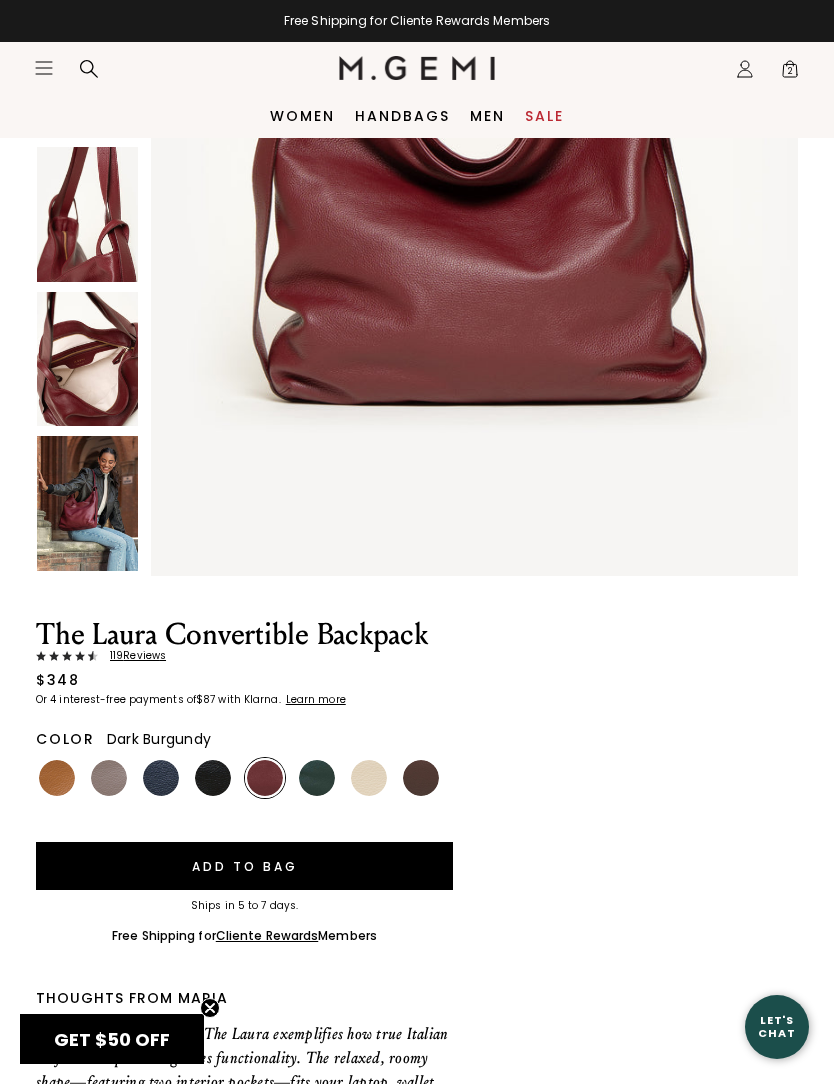 click at bounding box center (421, 778) 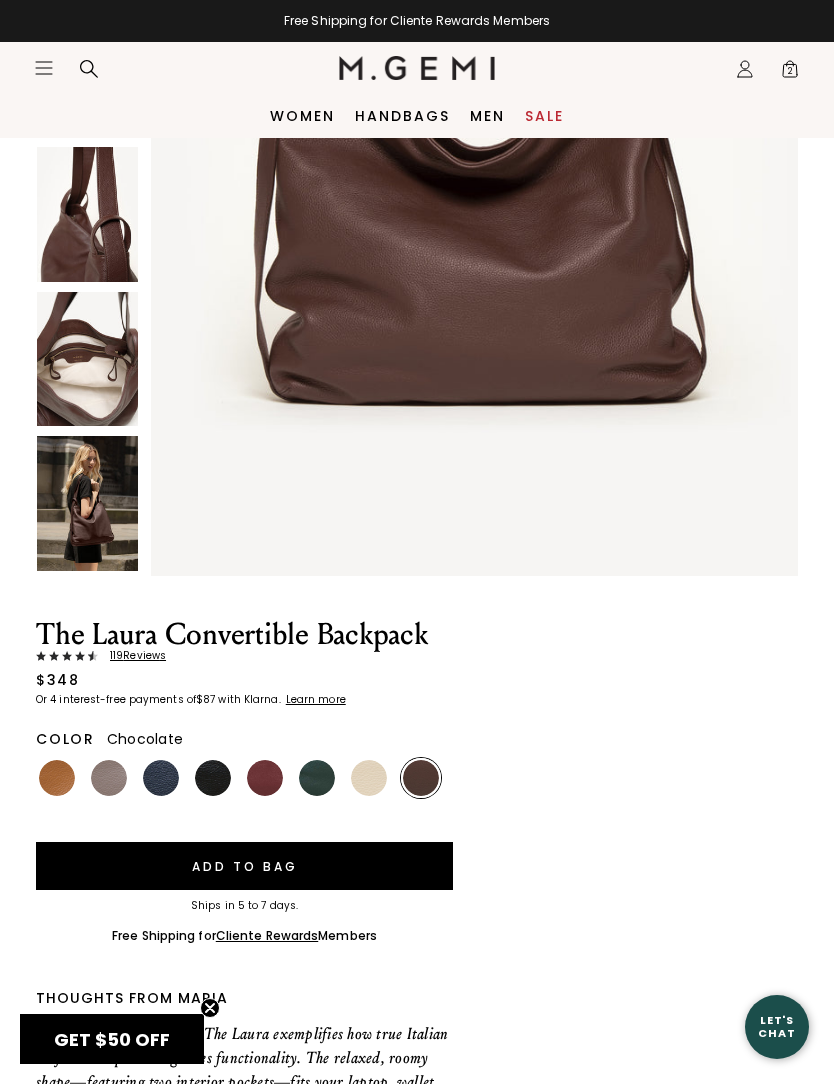 click on "Add to Bag" at bounding box center (244, 866) 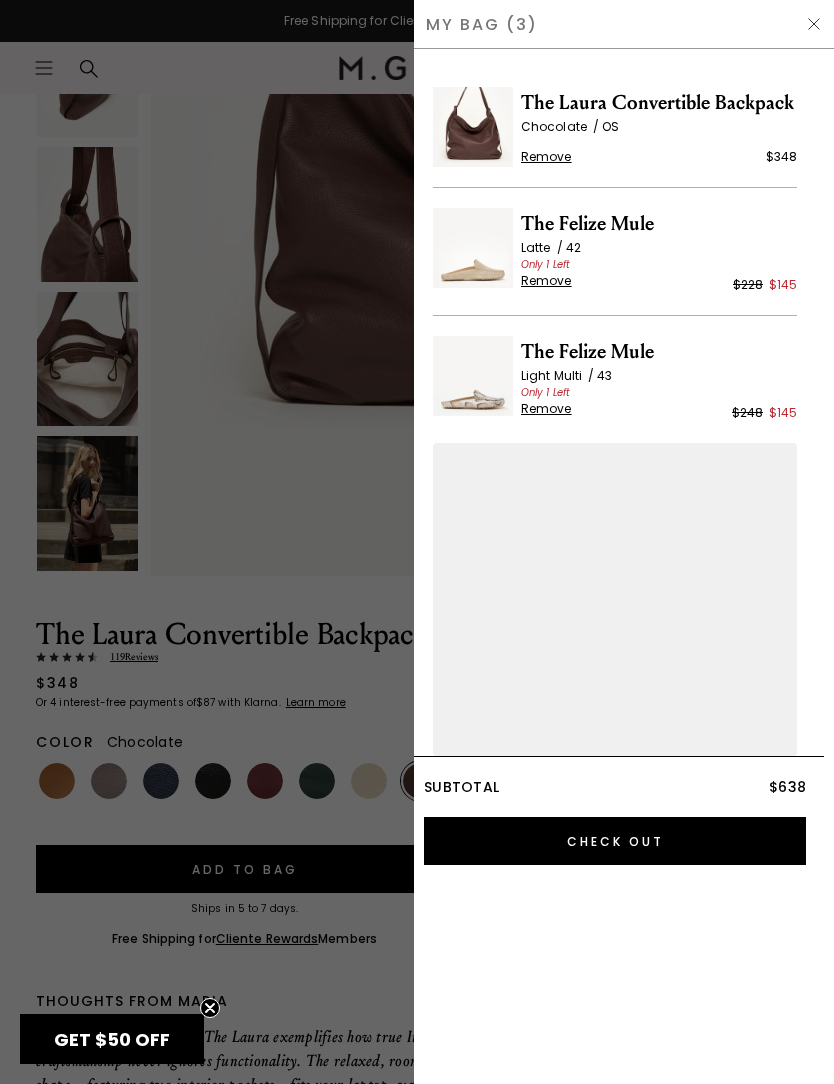 scroll, scrollTop: 1, scrollLeft: 0, axis: vertical 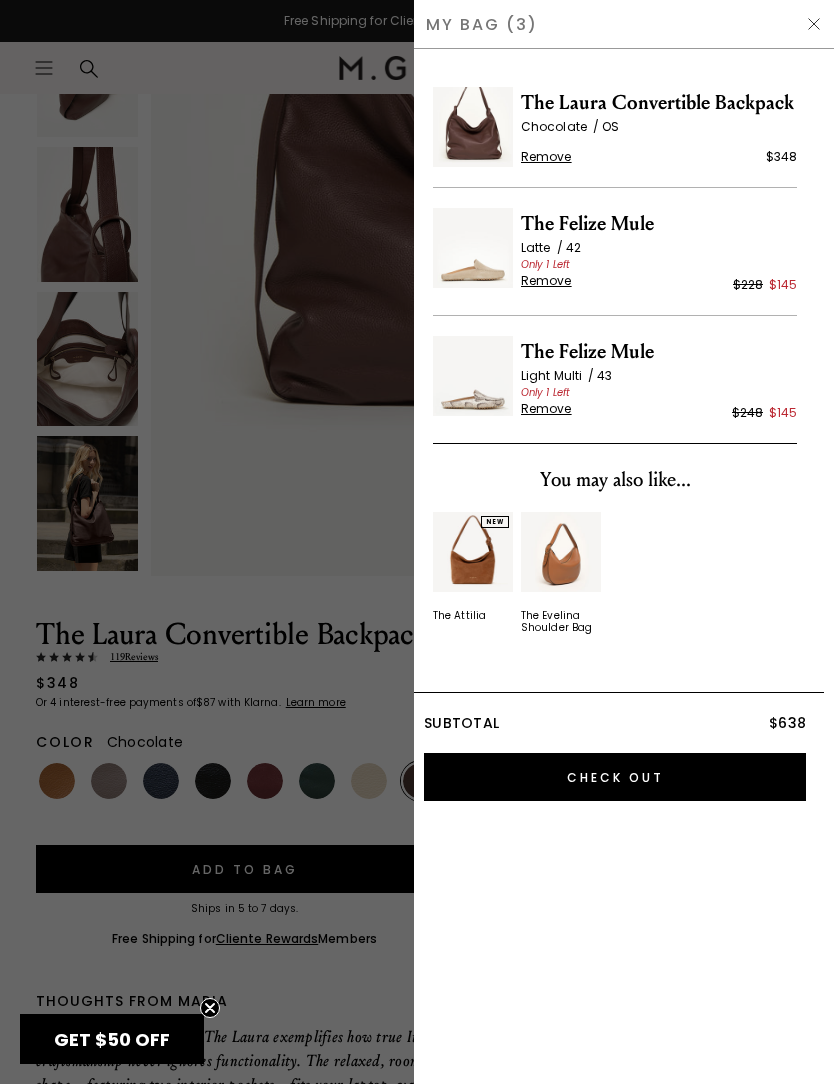 click at bounding box center (417, 542) 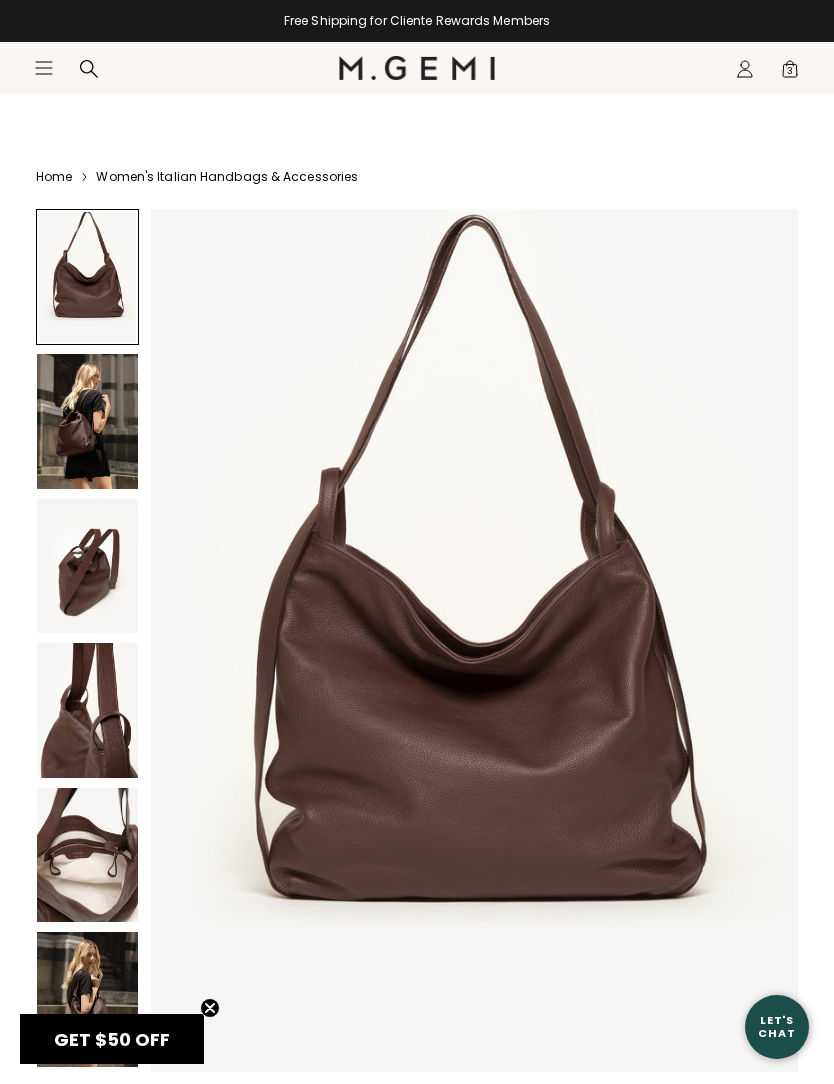 scroll, scrollTop: 497, scrollLeft: 0, axis: vertical 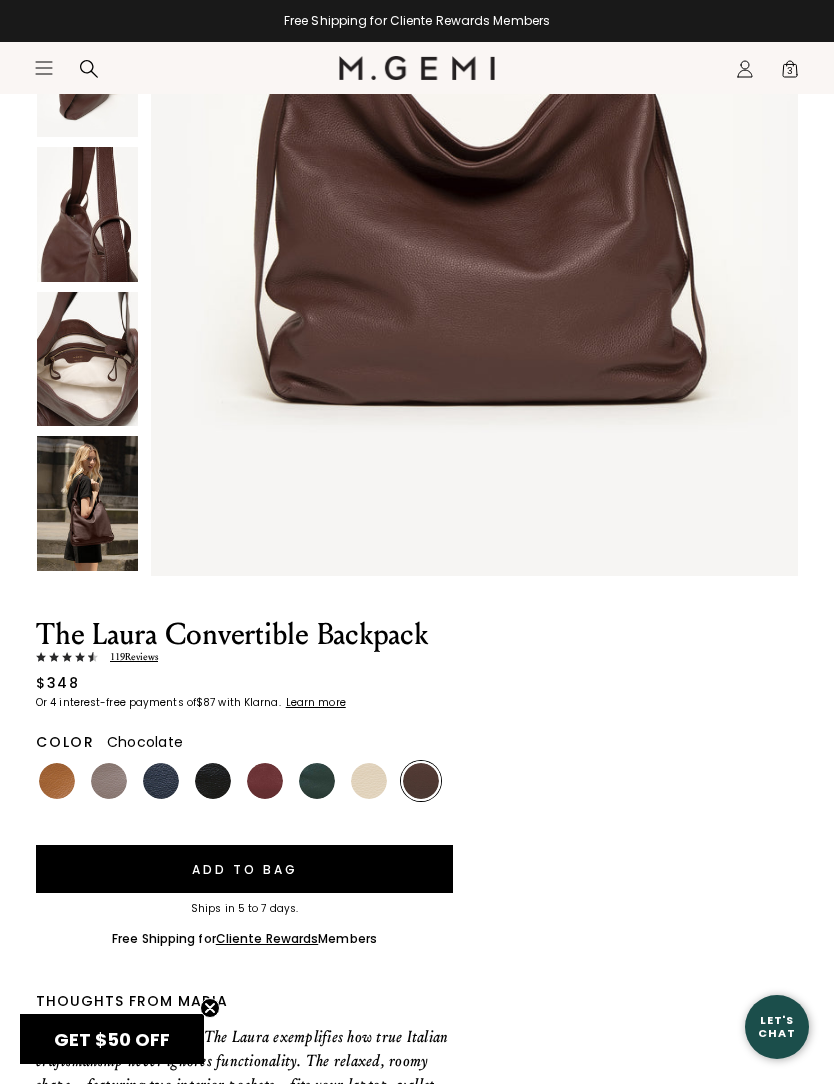 click at bounding box center (109, 781) 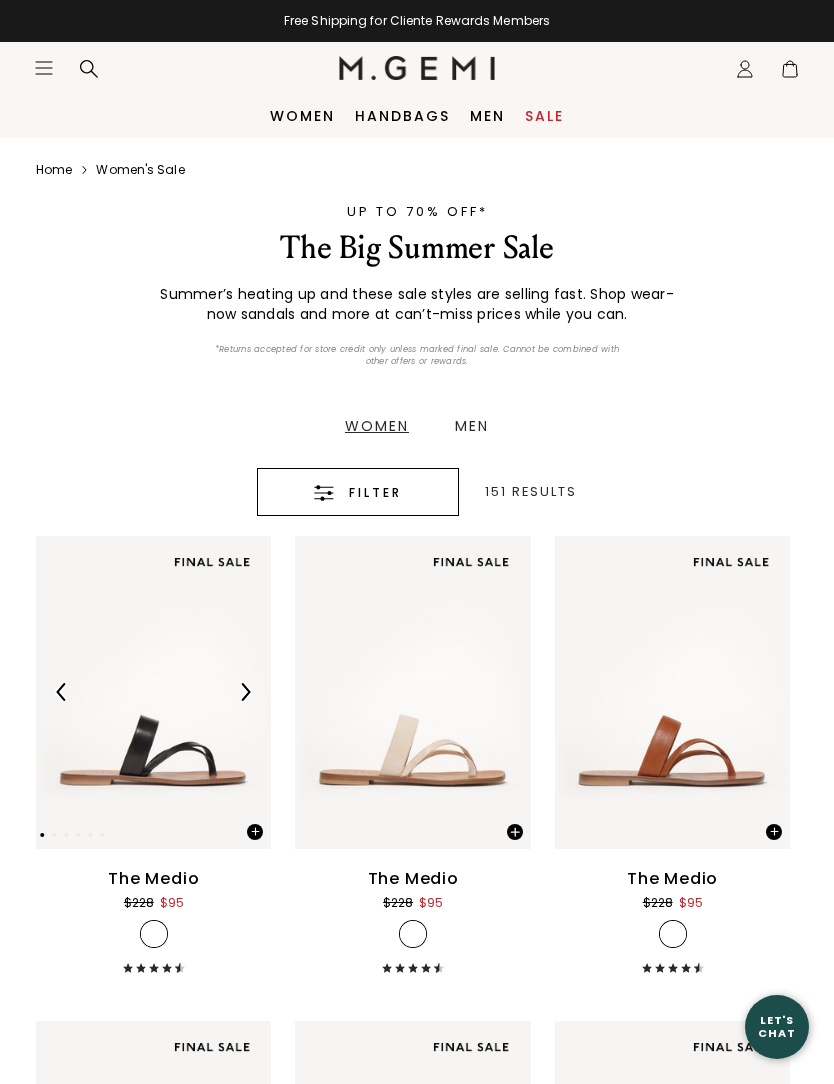 scroll, scrollTop: 0, scrollLeft: 0, axis: both 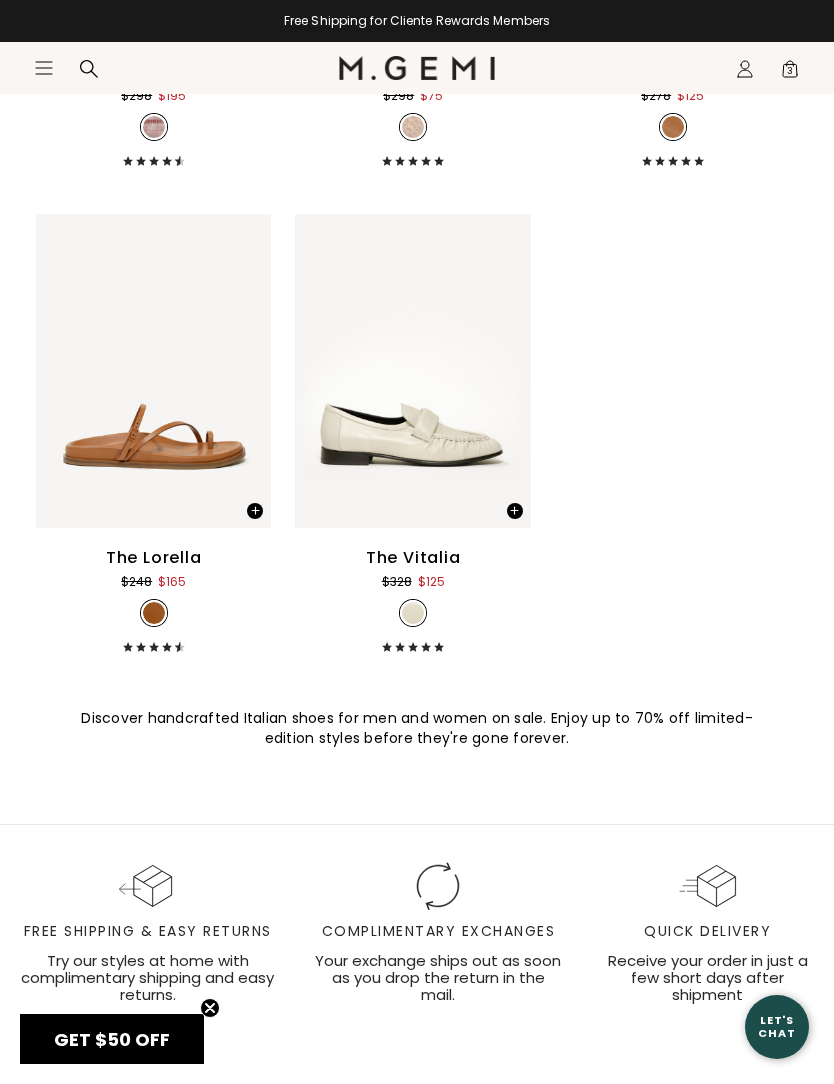 click on "3" at bounding box center (790, 73) 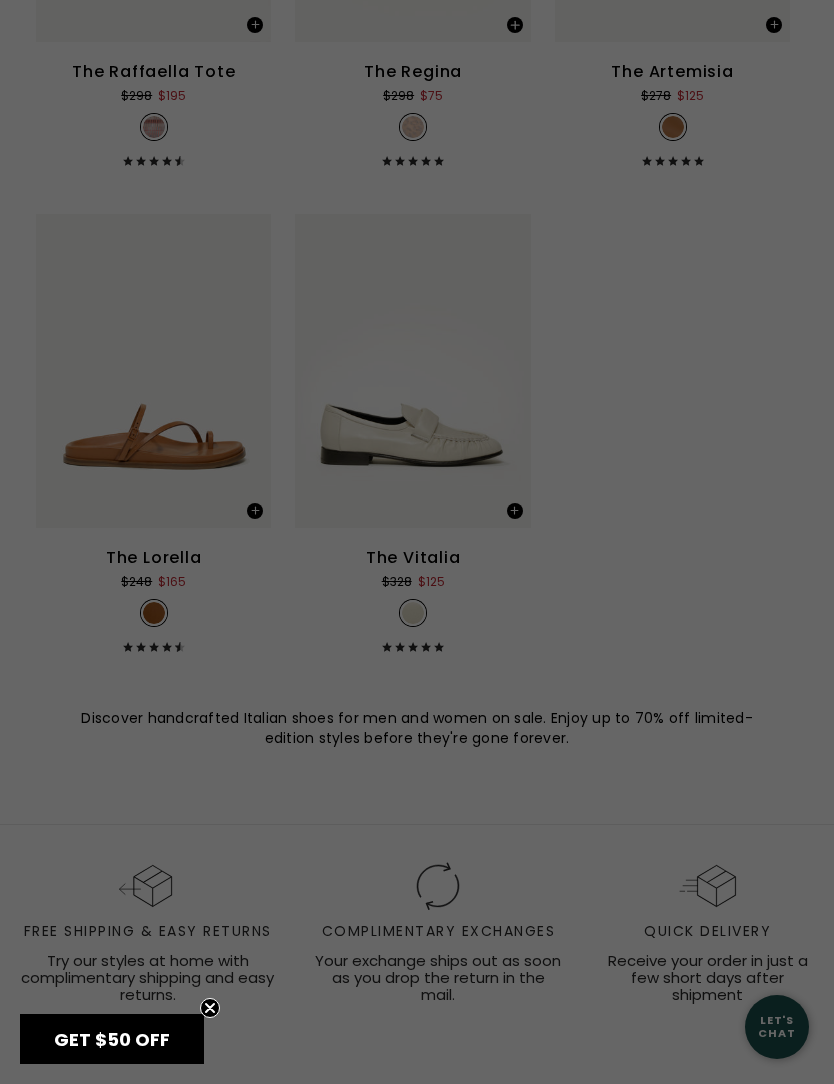 scroll, scrollTop: 66, scrollLeft: 0, axis: vertical 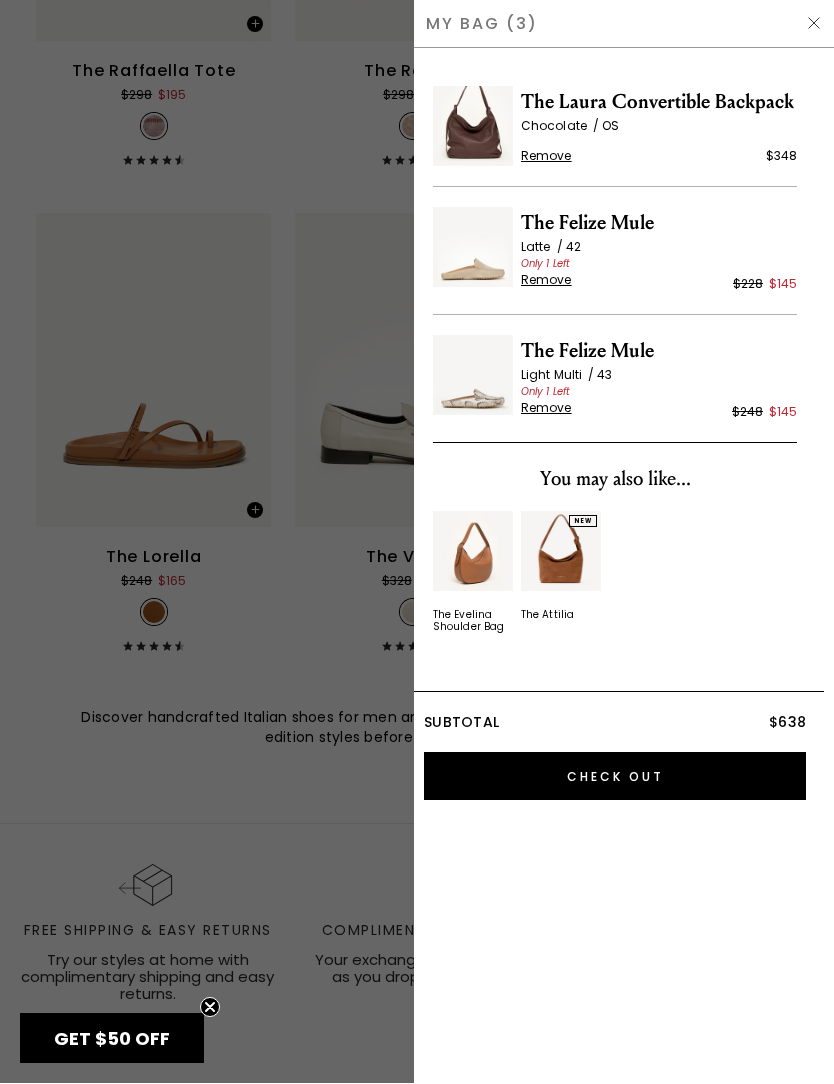 click on "The Laura Convertible Backpack" at bounding box center (659, 103) 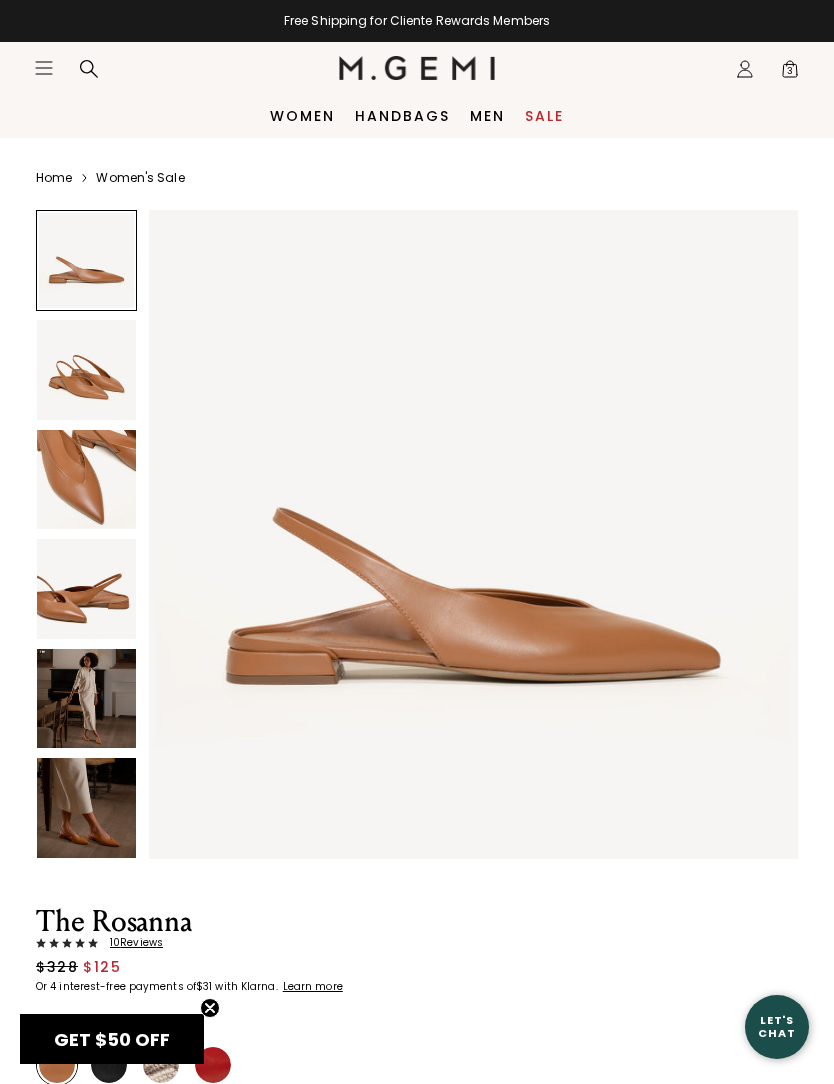 scroll, scrollTop: 0, scrollLeft: 0, axis: both 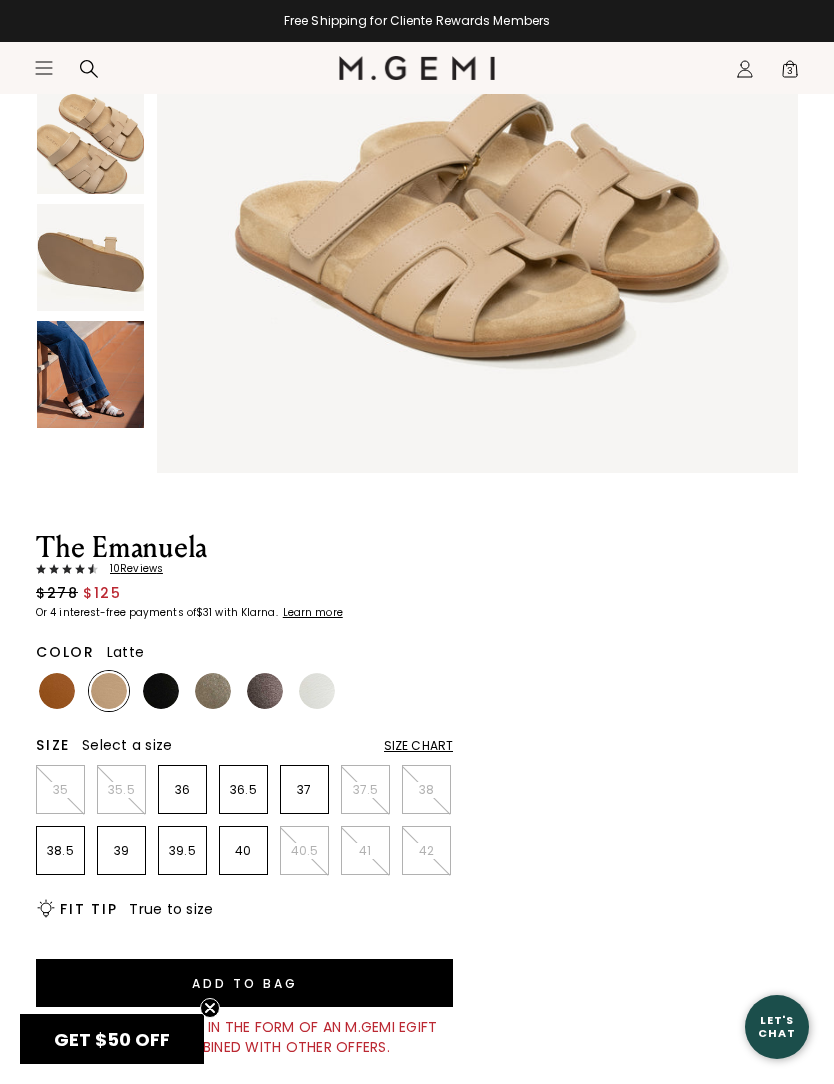 click at bounding box center [265, 691] 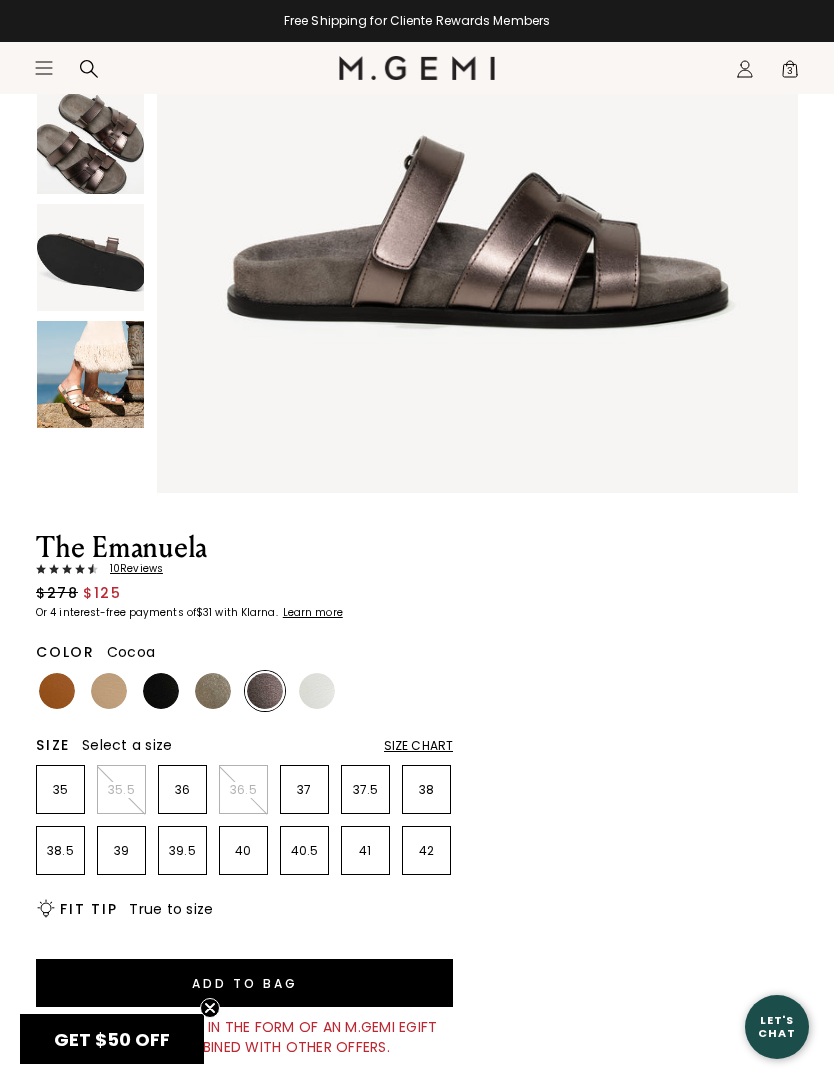 scroll, scrollTop: 0, scrollLeft: 0, axis: both 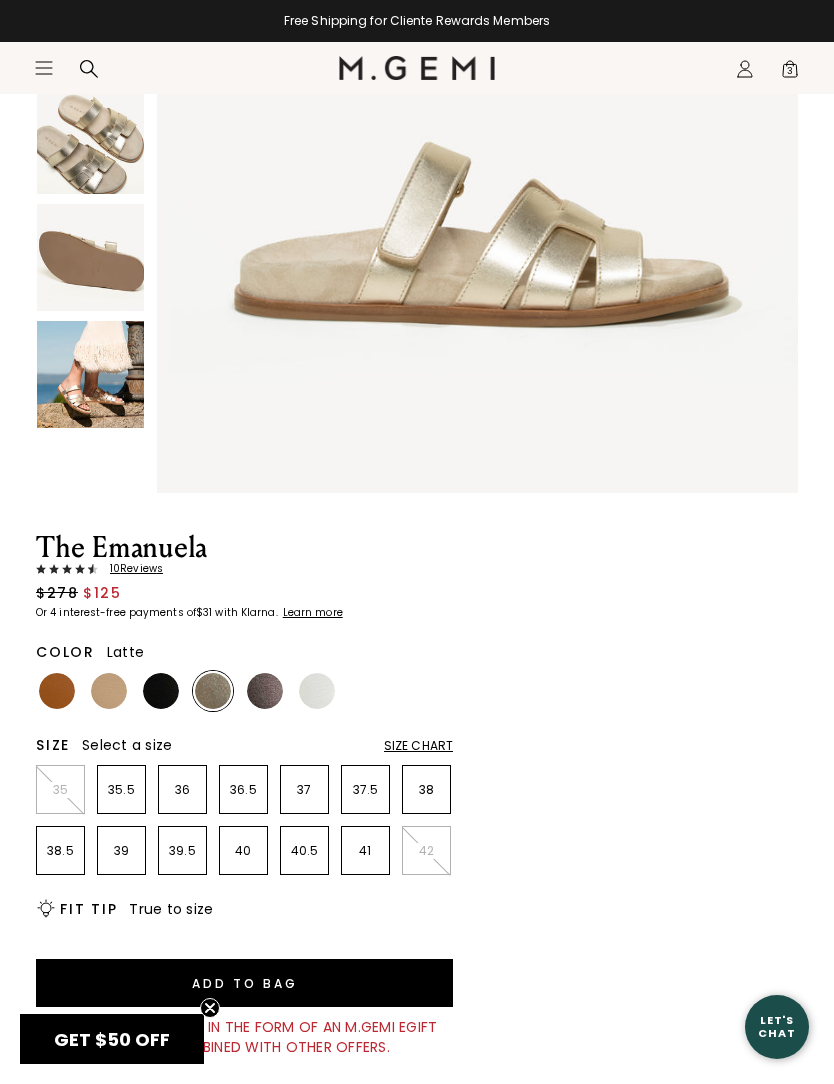 click at bounding box center (109, 691) 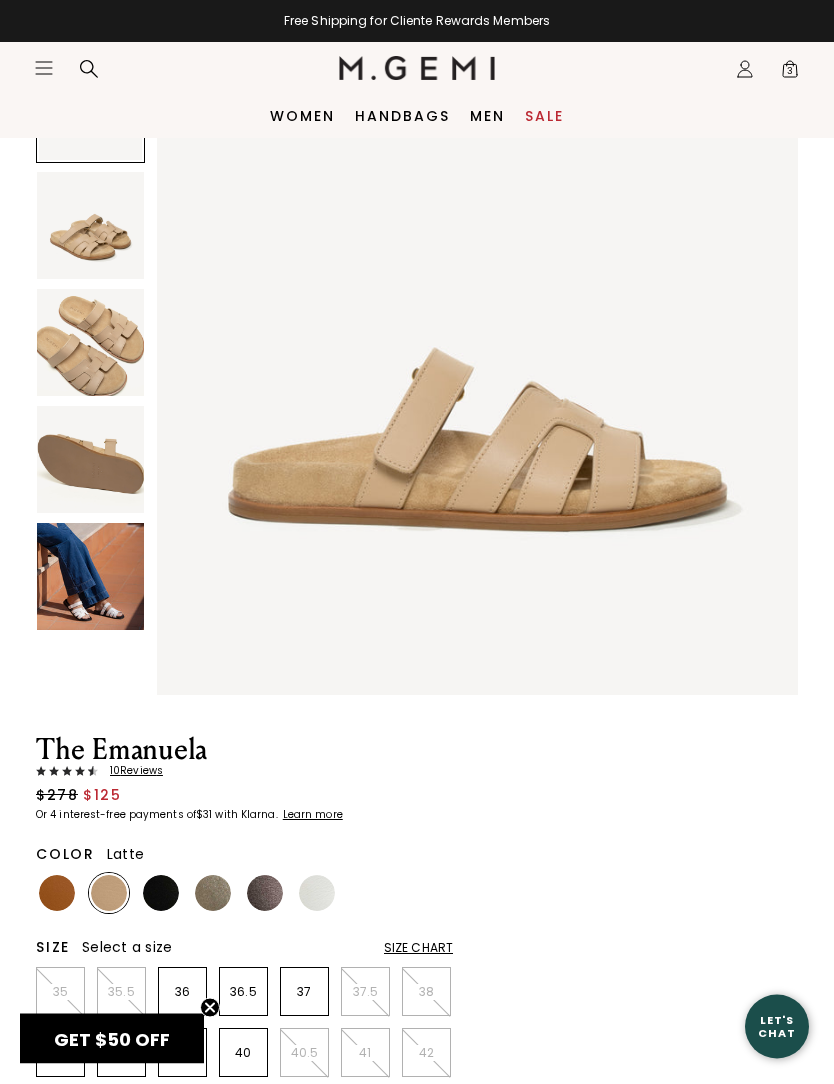 scroll, scrollTop: 153, scrollLeft: 0, axis: vertical 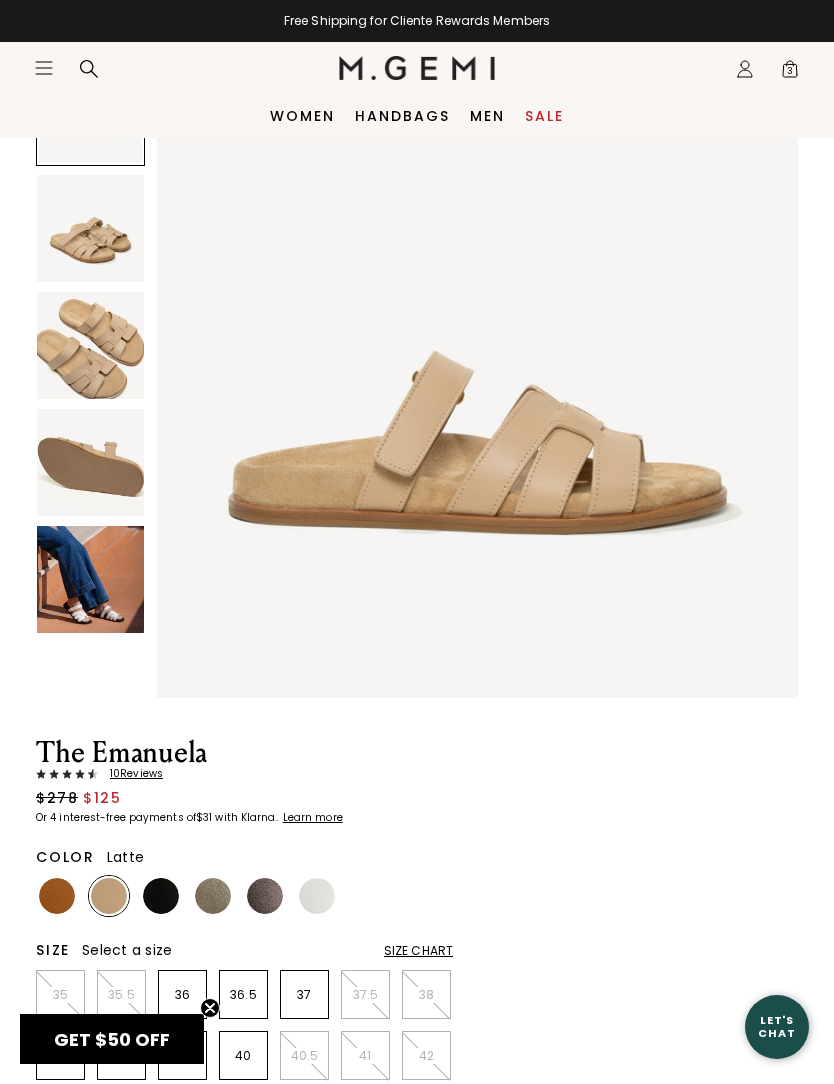click at bounding box center [90, 579] 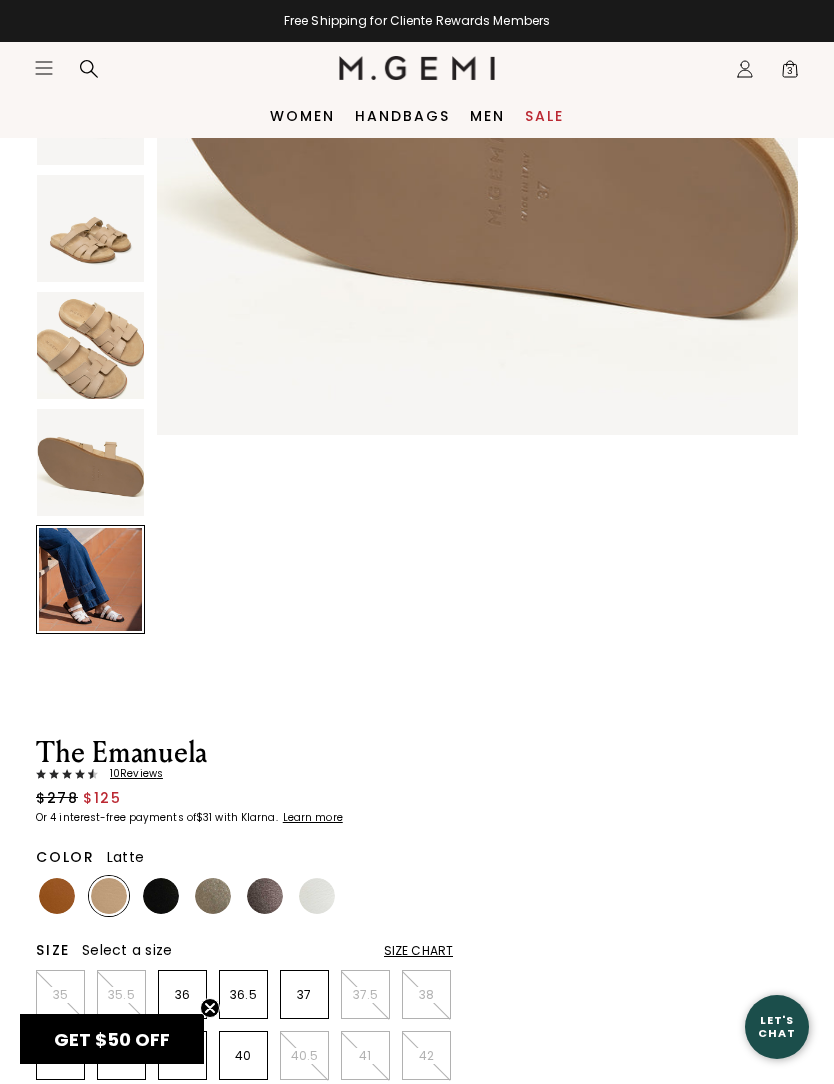 scroll, scrollTop: 2644, scrollLeft: 0, axis: vertical 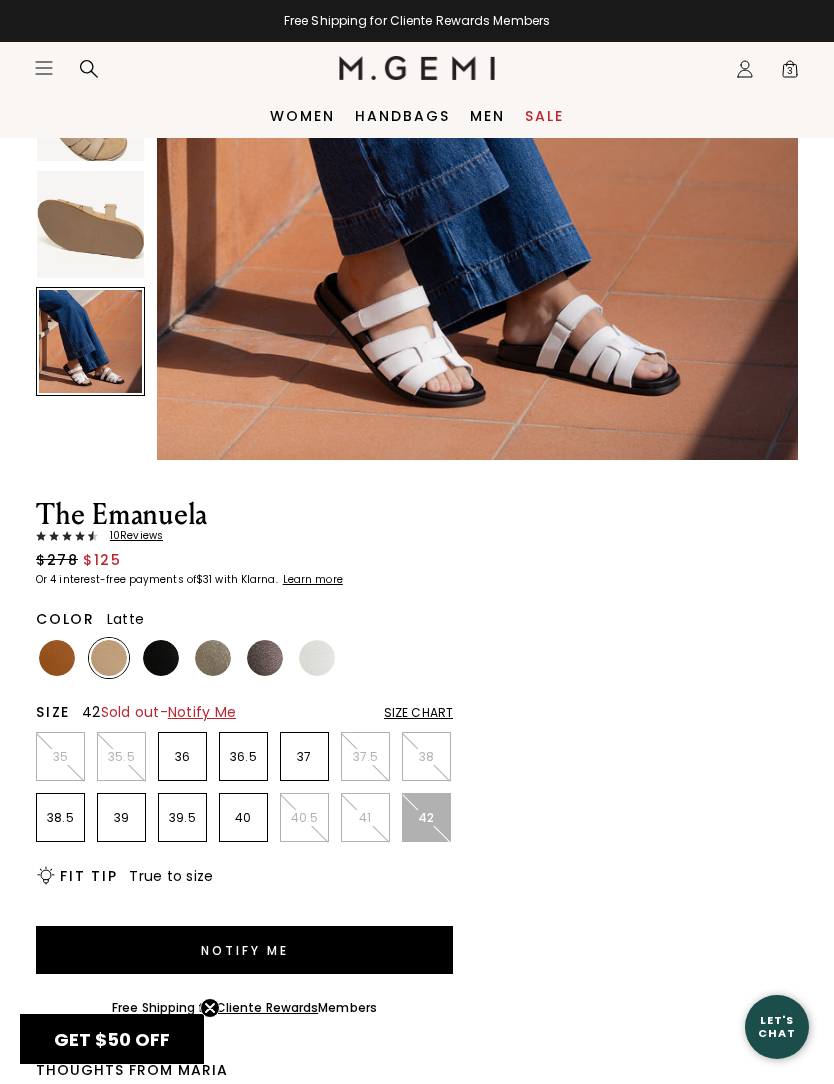 click on "42" at bounding box center (426, 817) 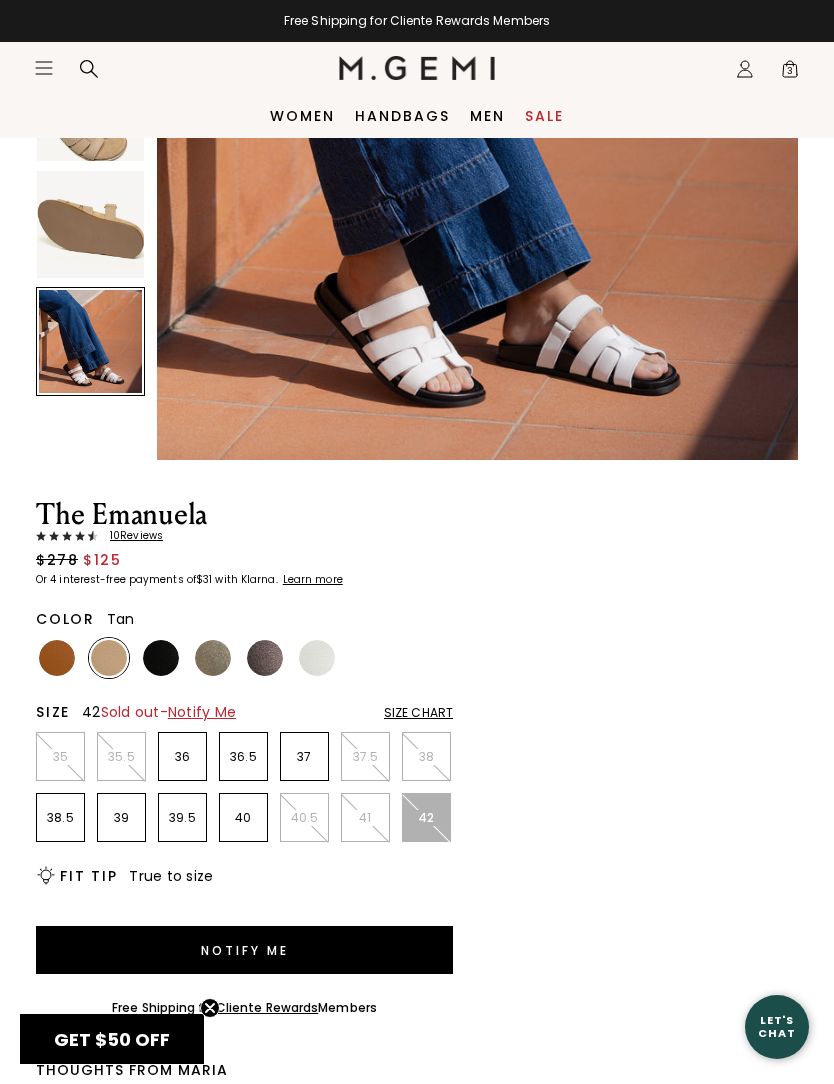click at bounding box center [57, 658] 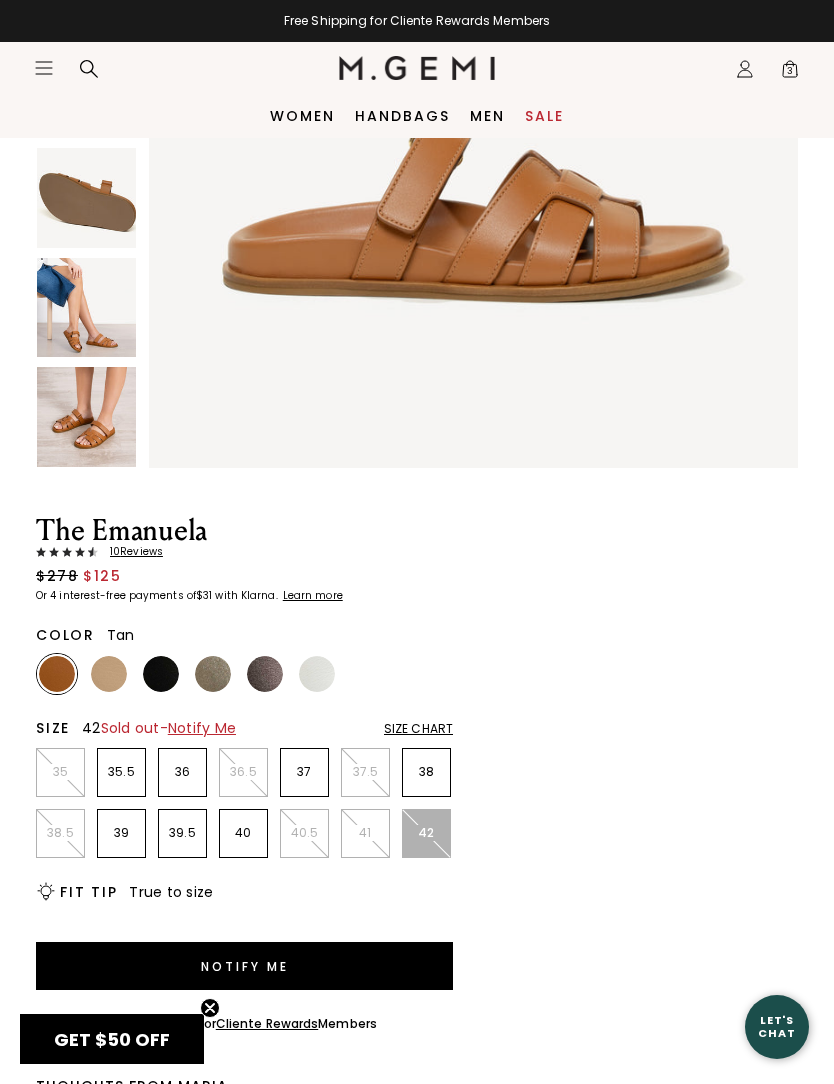click at bounding box center [213, 674] 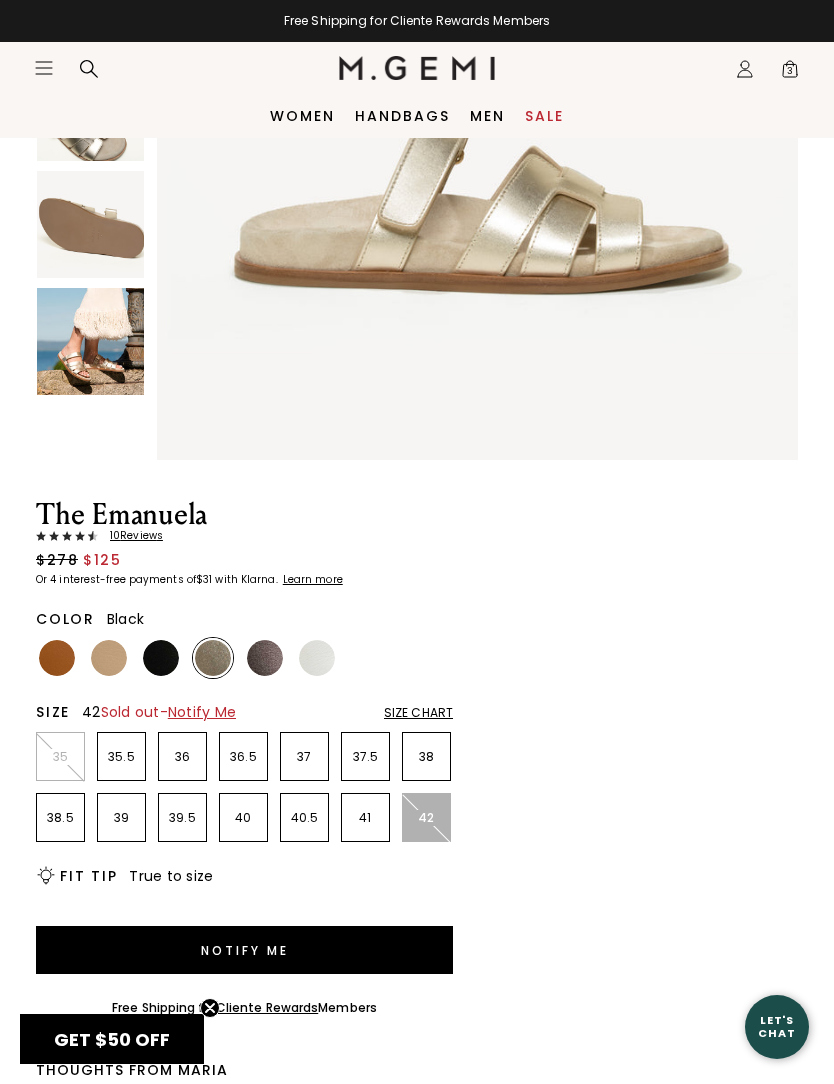 click at bounding box center [161, 658] 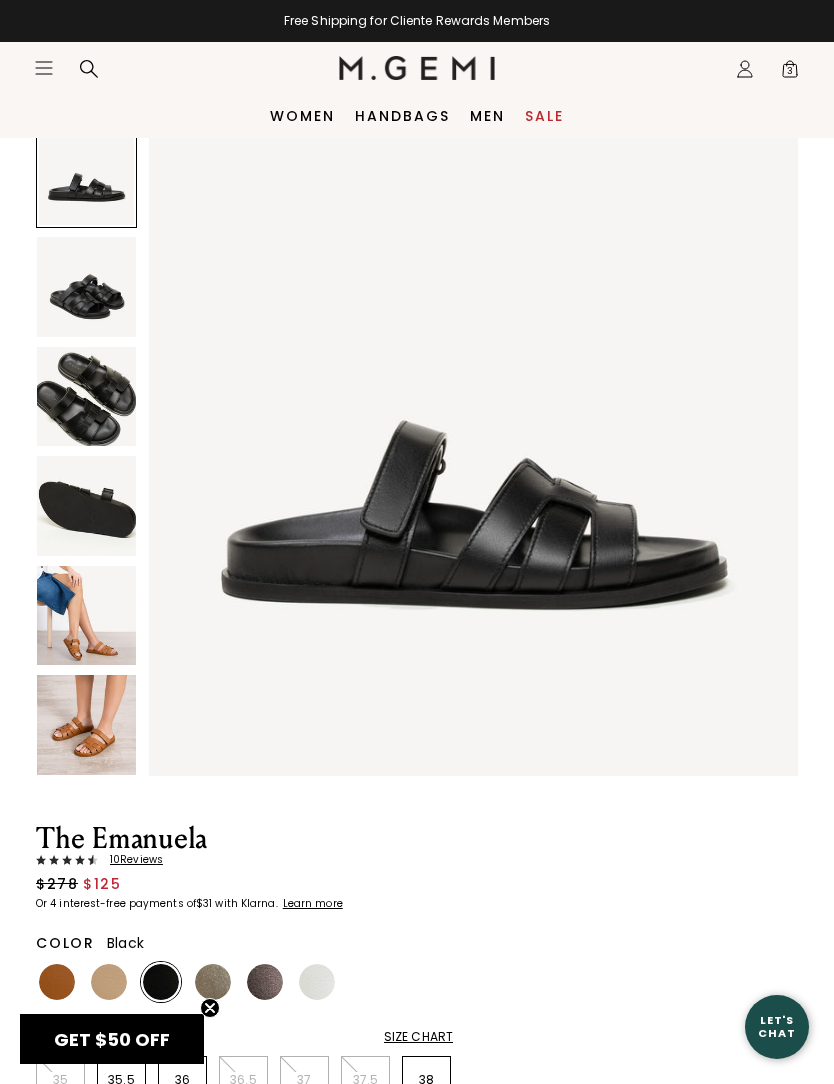 scroll, scrollTop: 77, scrollLeft: 0, axis: vertical 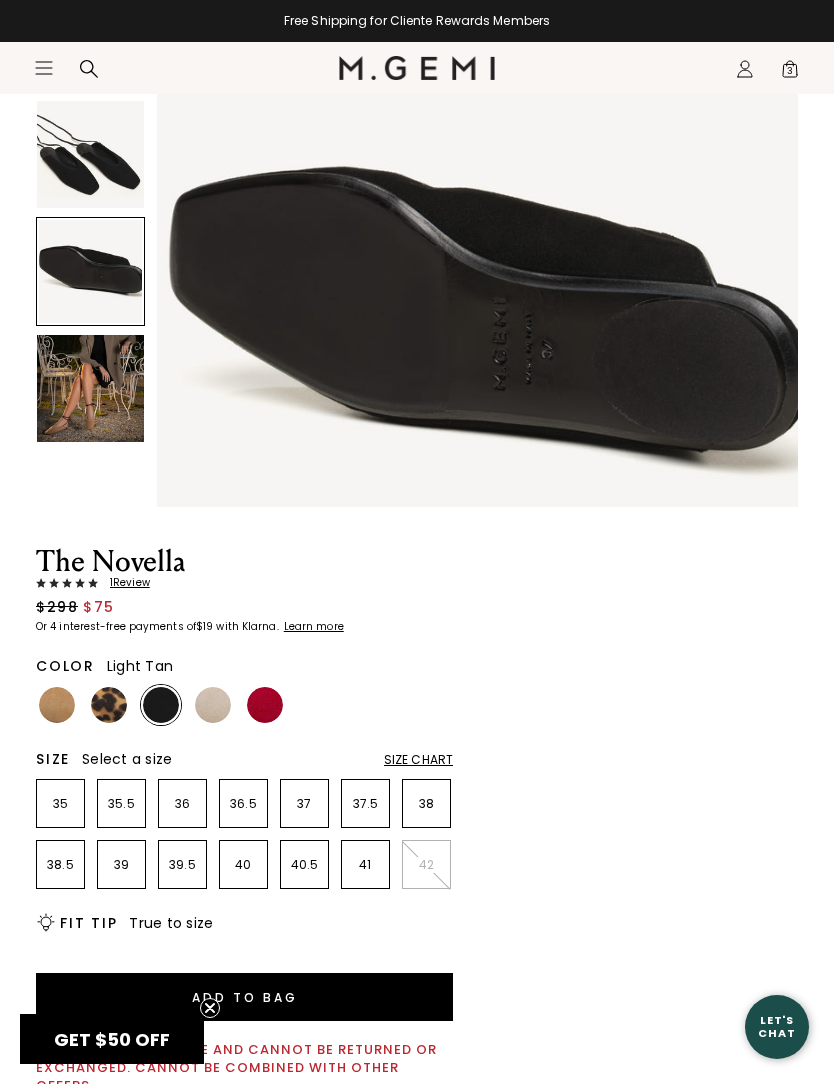 click at bounding box center [57, 705] 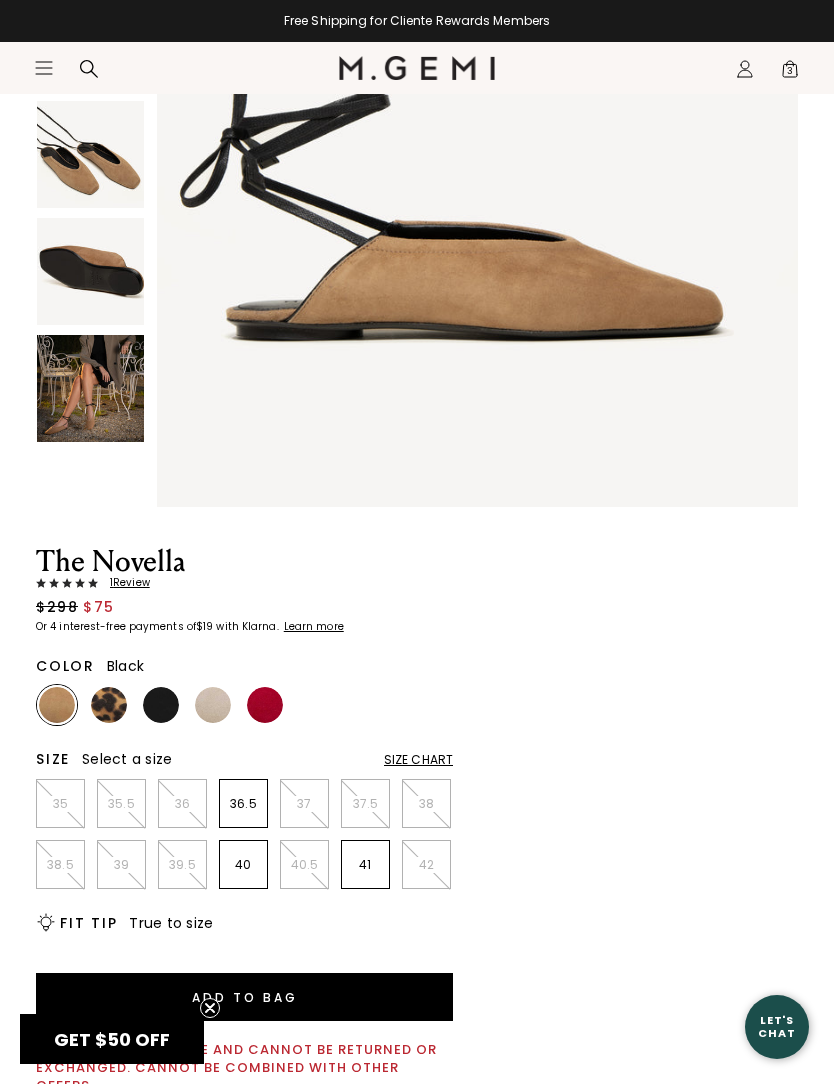 click at bounding box center [161, 705] 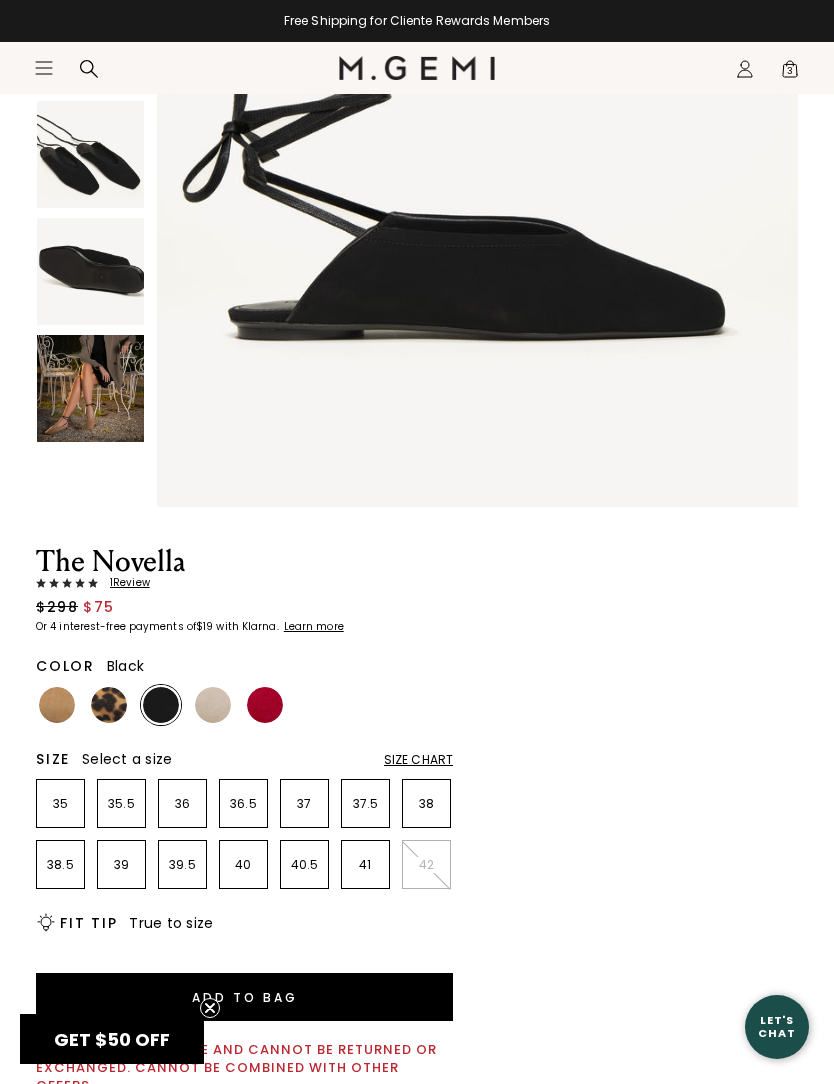 click at bounding box center [213, 705] 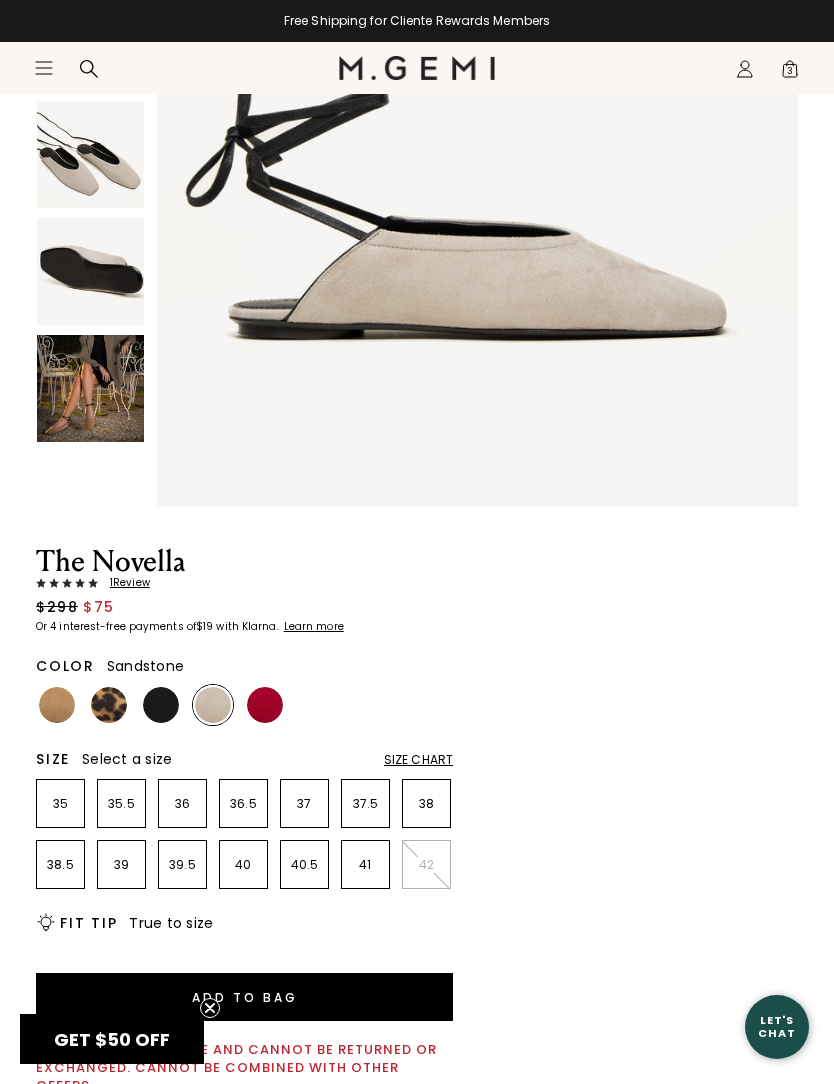 click at bounding box center (265, 705) 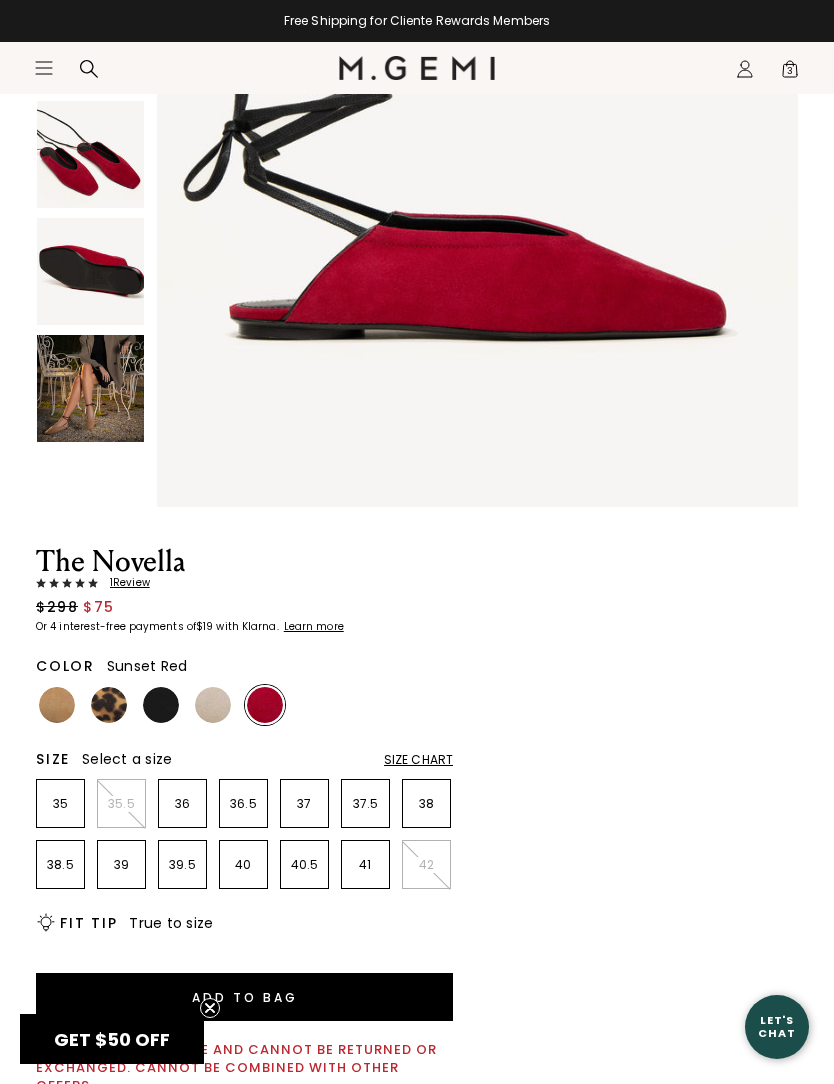 click at bounding box center (109, 705) 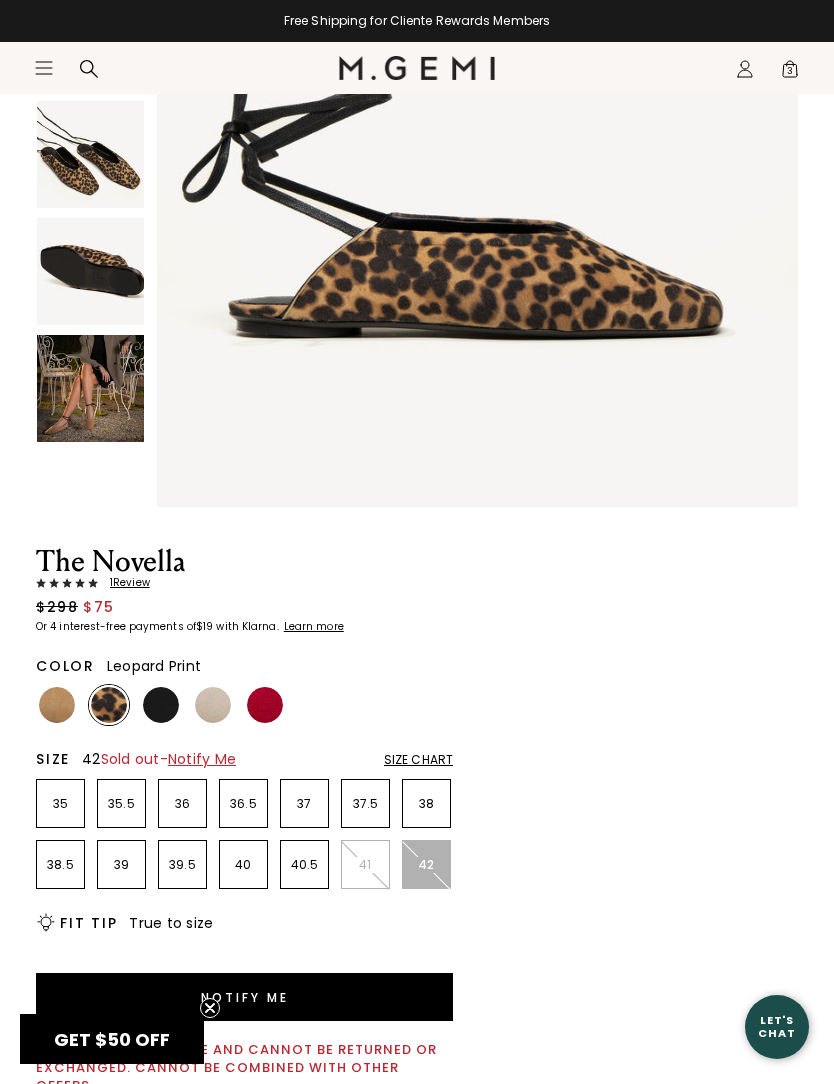 click at bounding box center (57, 705) 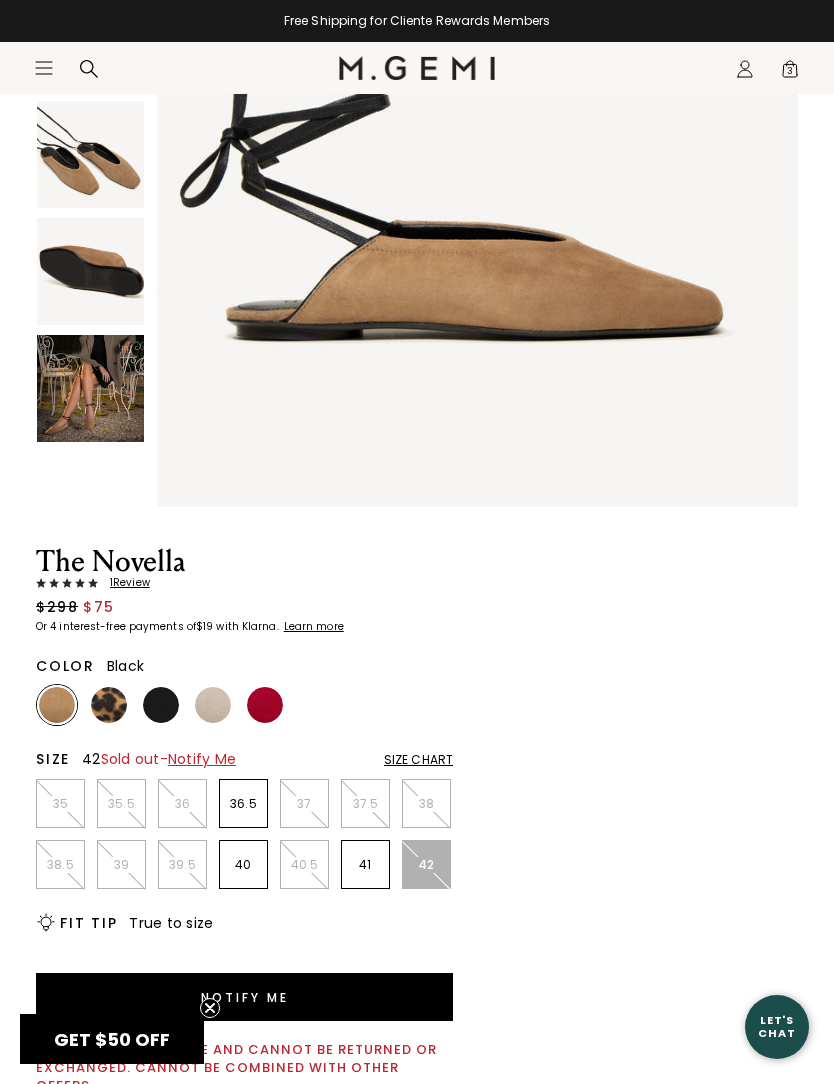 click at bounding box center [161, 705] 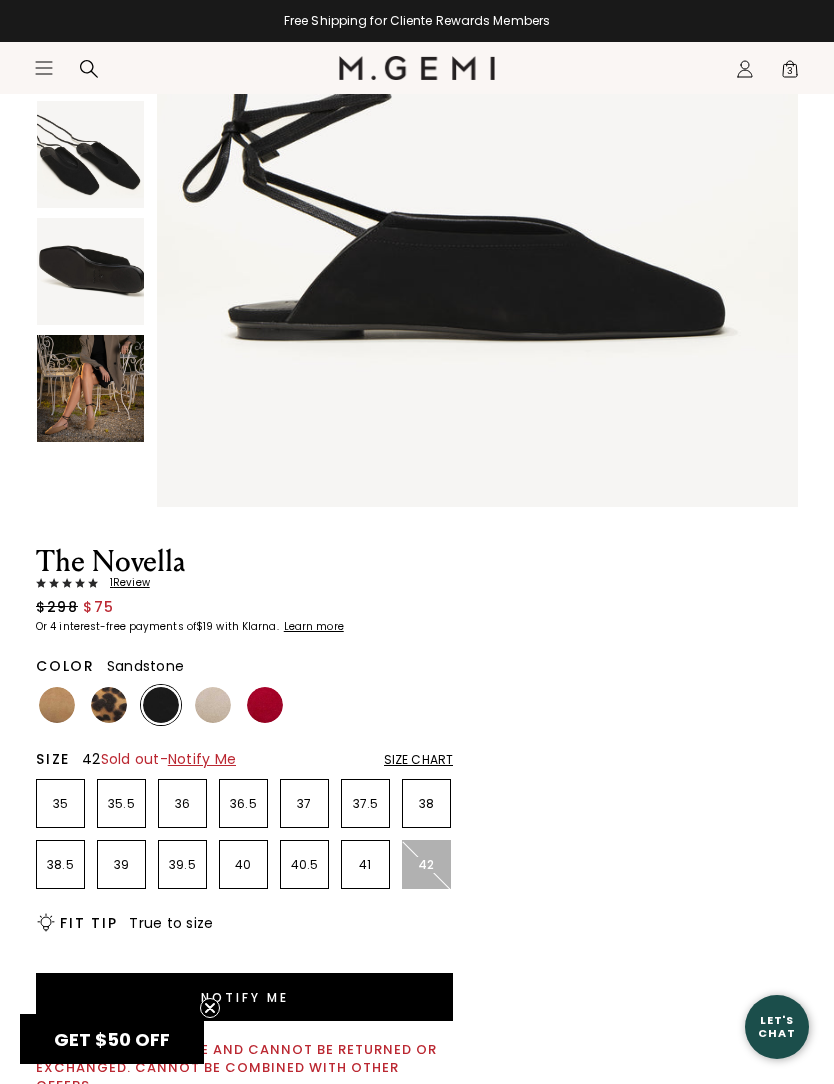 click at bounding box center [213, 705] 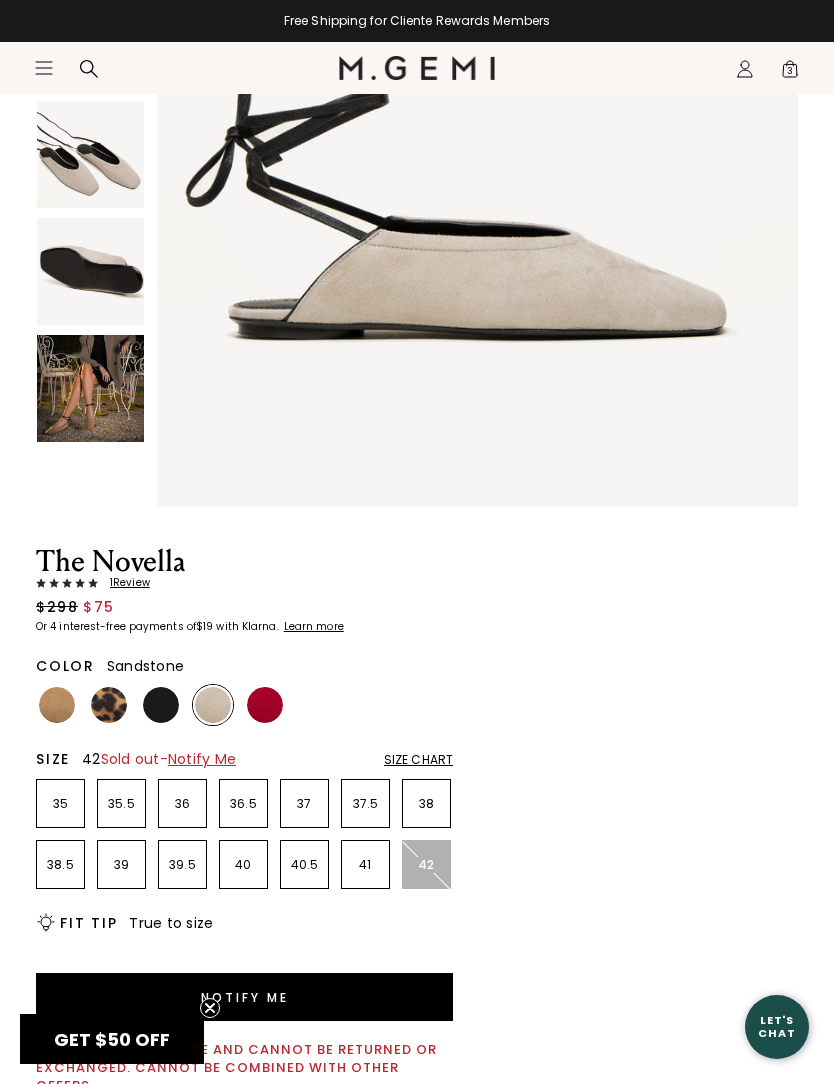 click at bounding box center (57, 705) 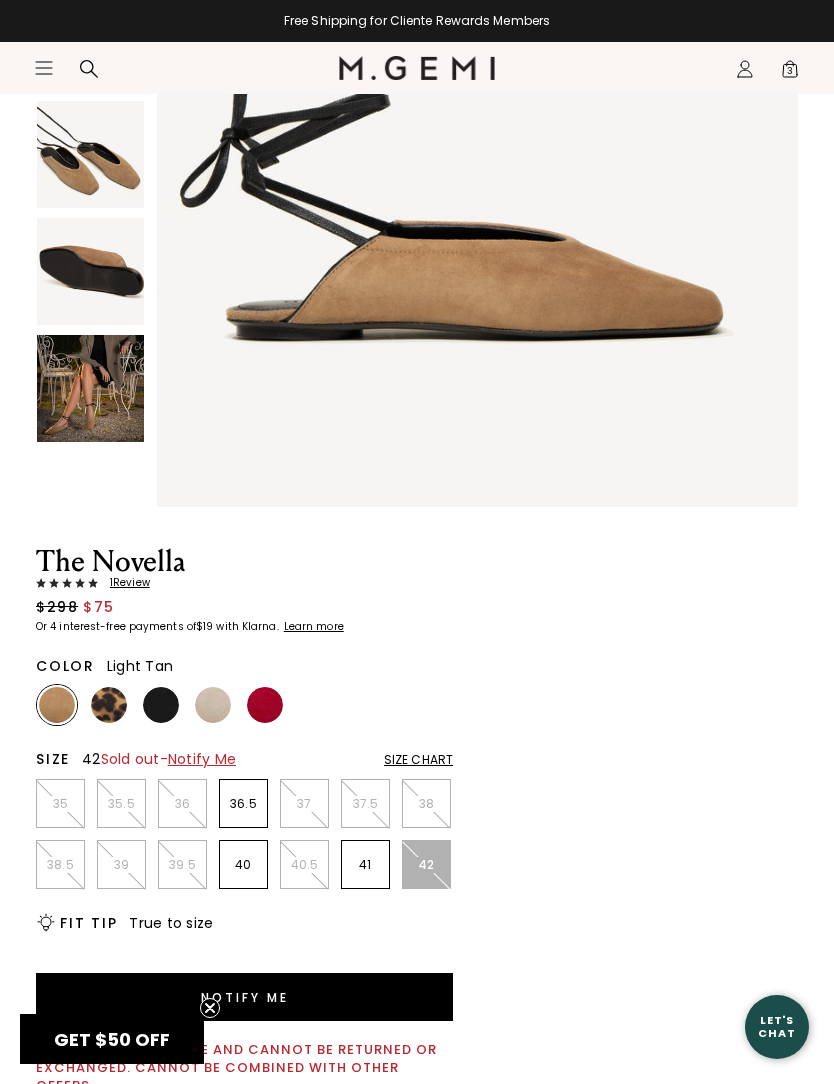 click at bounding box center [265, 705] 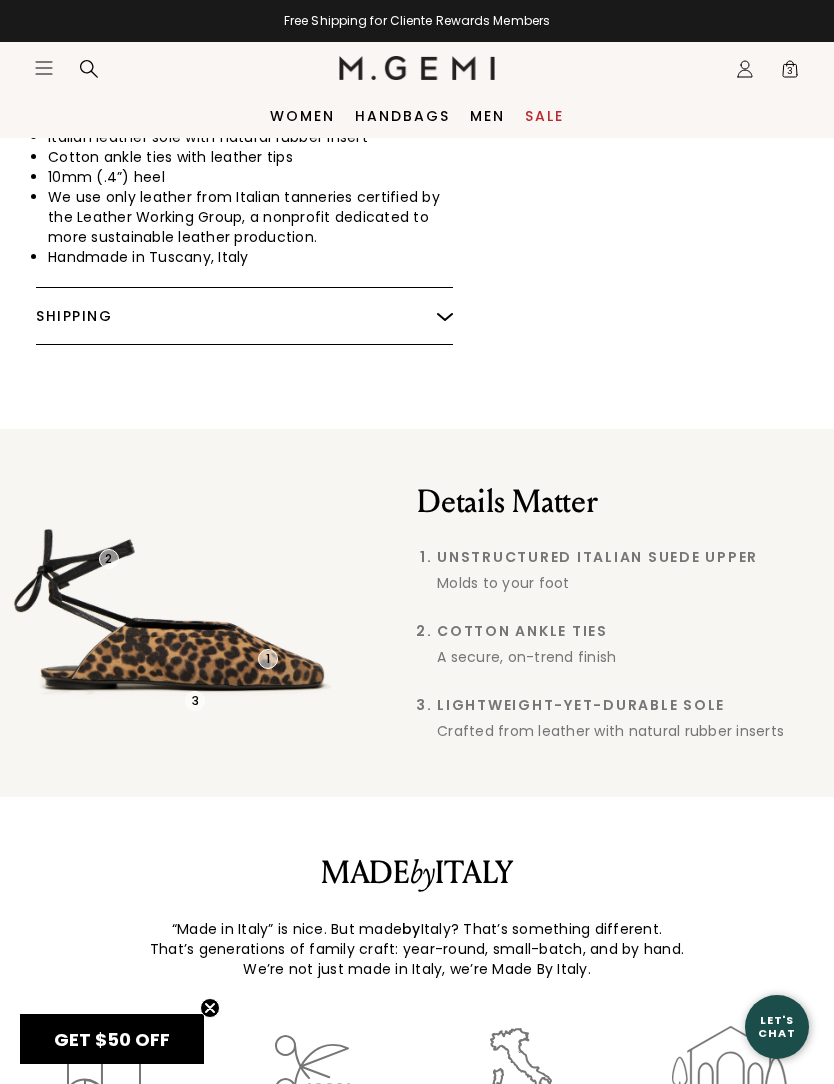 scroll, scrollTop: 1673, scrollLeft: 0, axis: vertical 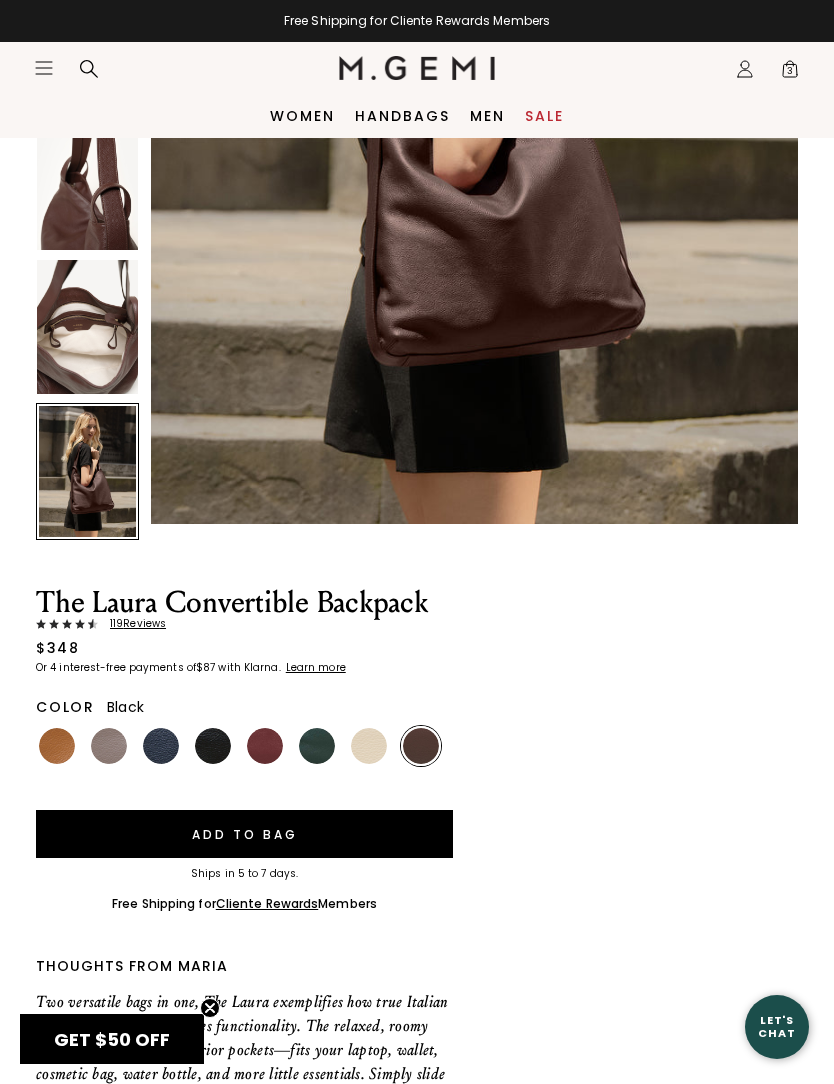 click at bounding box center [213, 746] 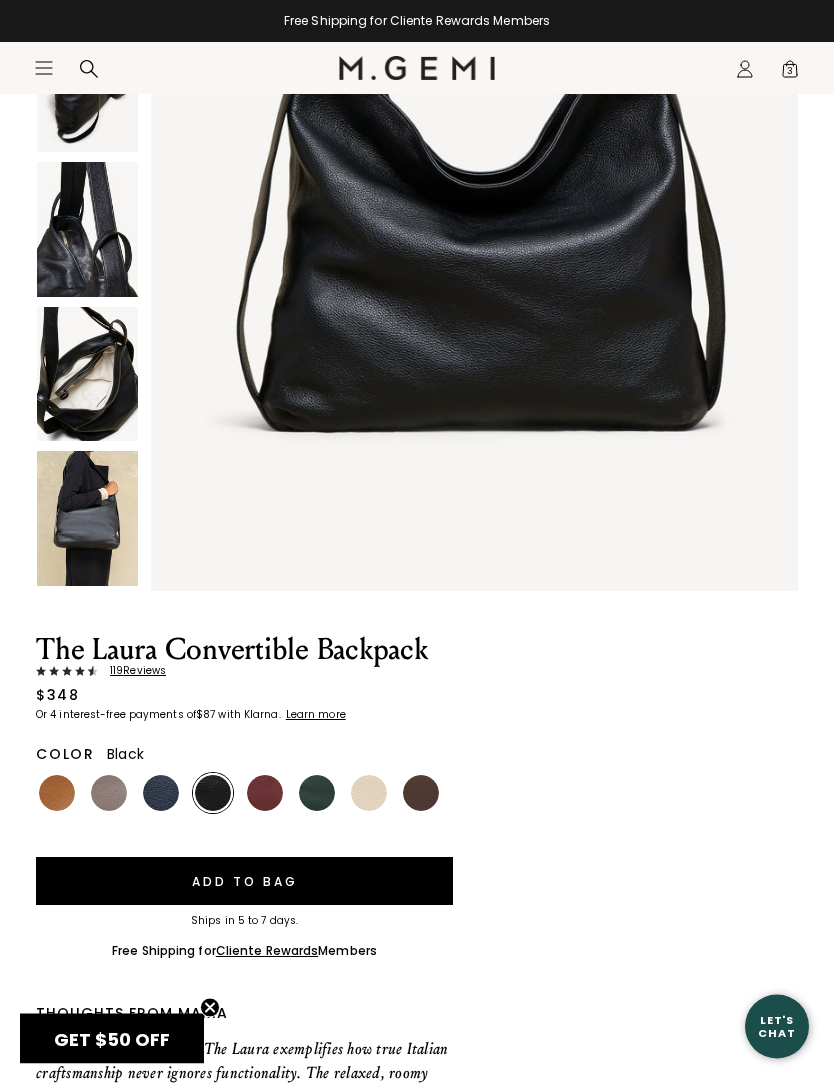 scroll, scrollTop: 503, scrollLeft: 0, axis: vertical 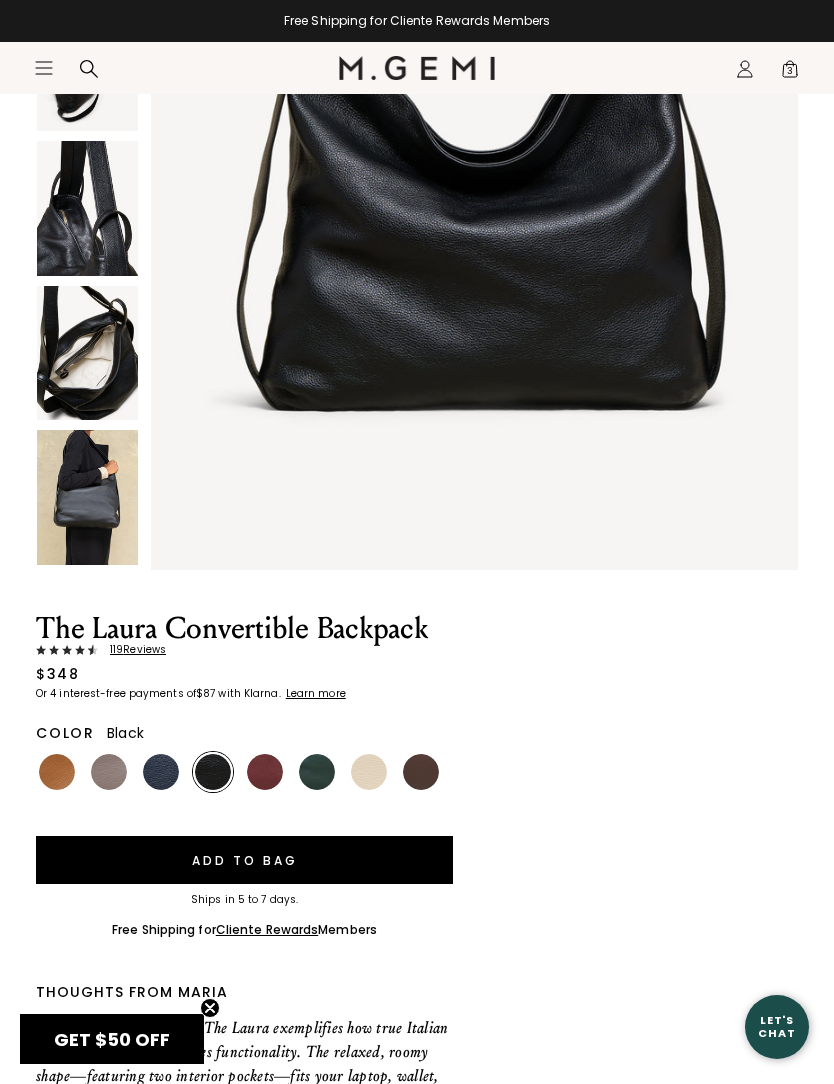 click at bounding box center [421, 772] 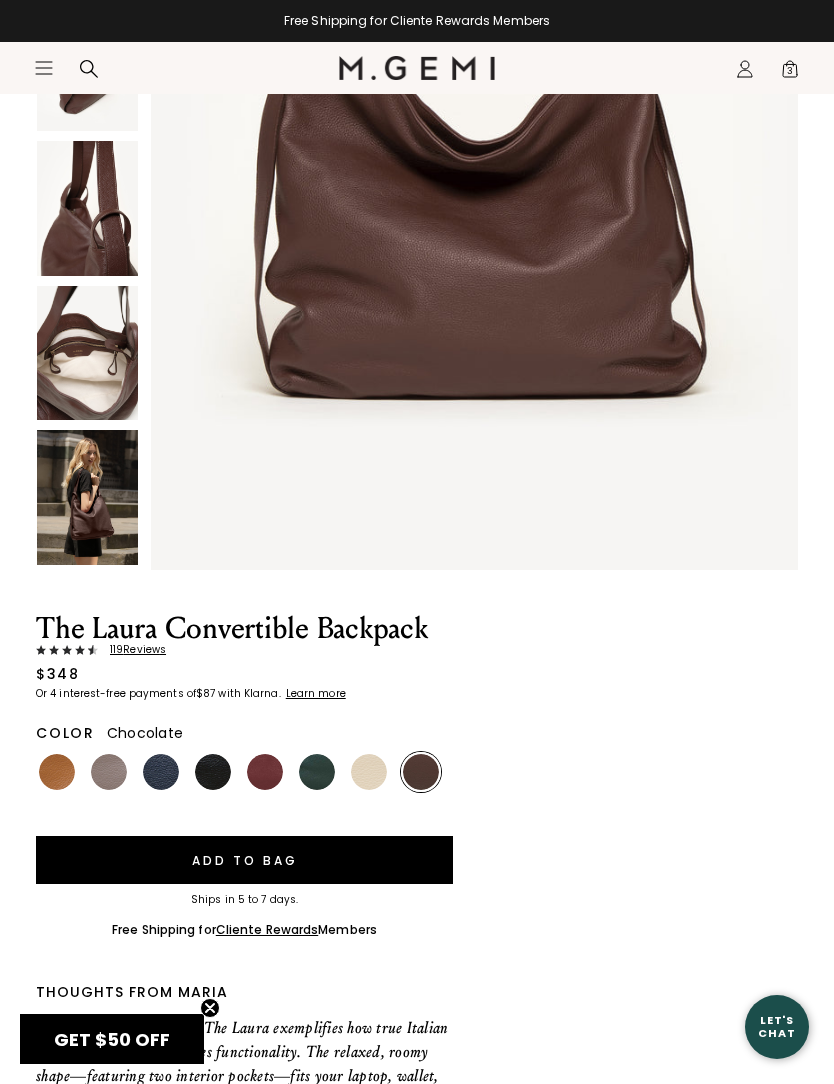 click at bounding box center (317, 772) 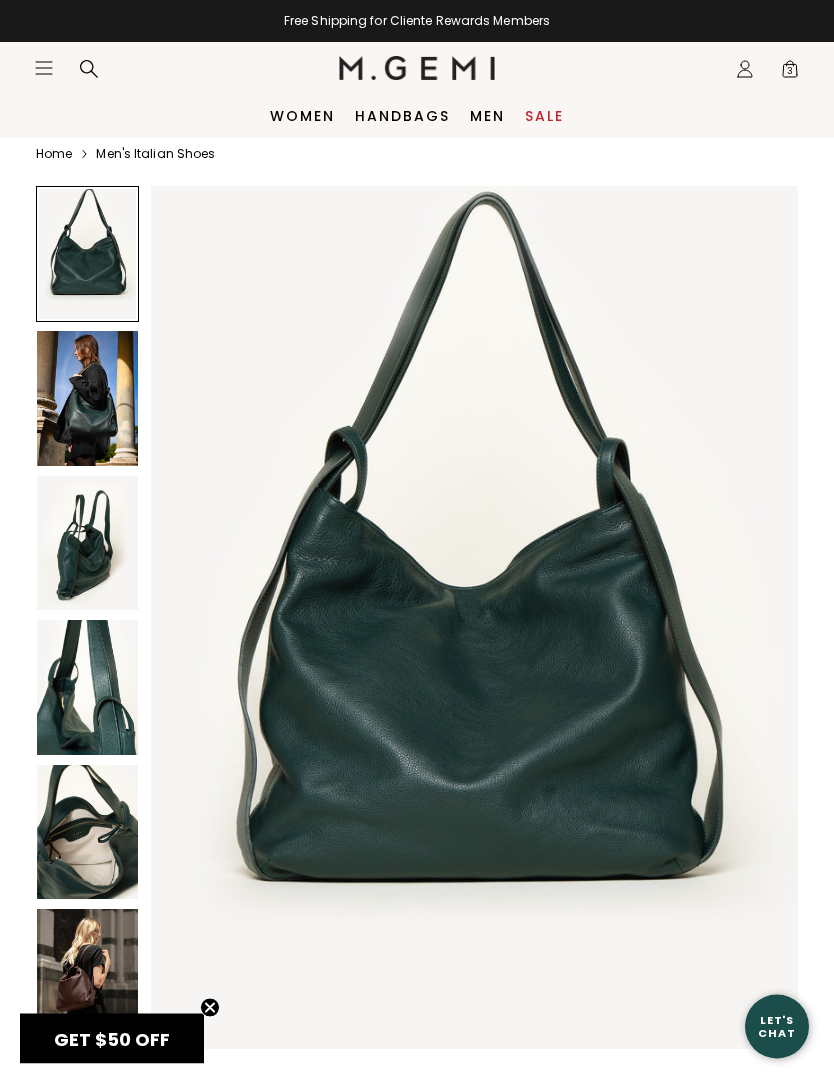 scroll, scrollTop: 0, scrollLeft: 0, axis: both 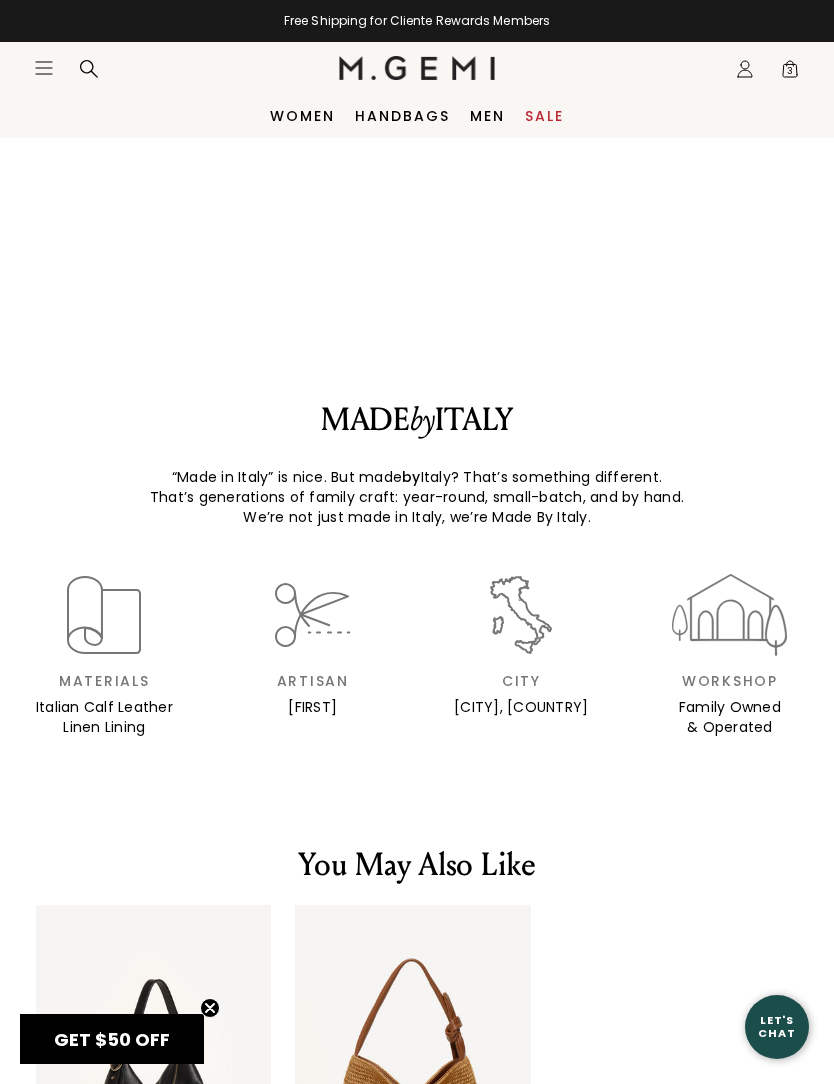 click on "3" at bounding box center (790, 73) 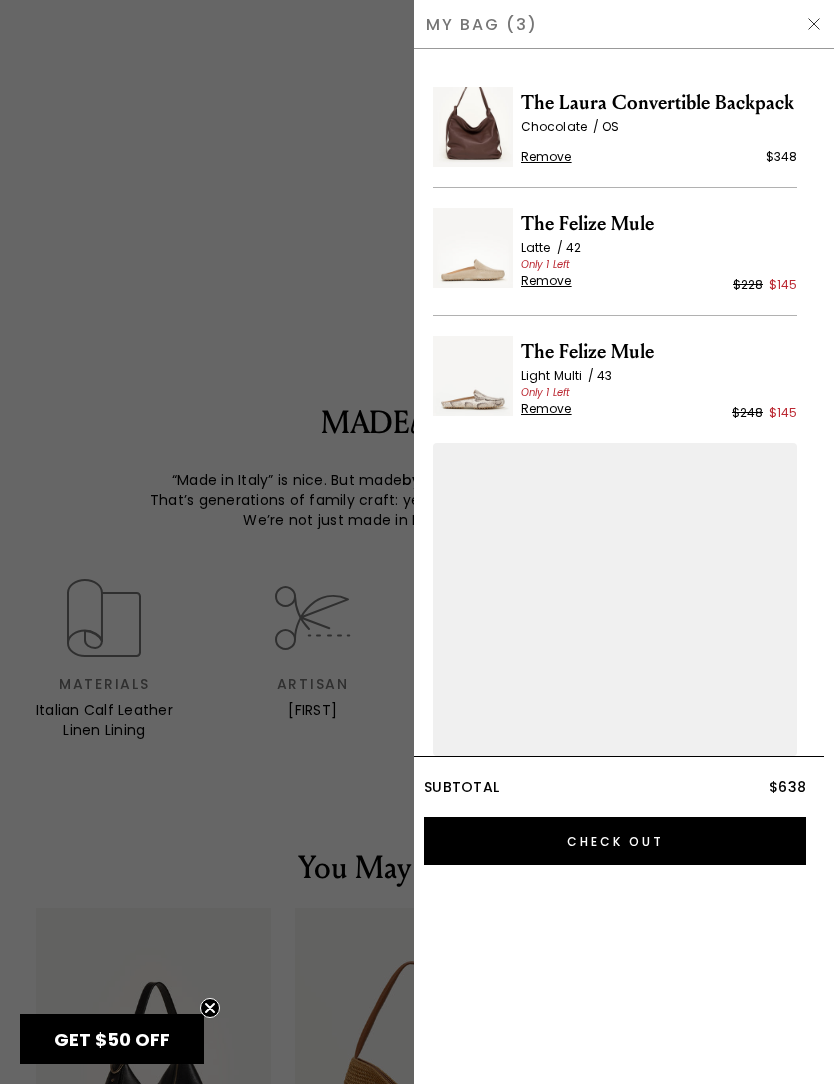 scroll, scrollTop: 66, scrollLeft: 0, axis: vertical 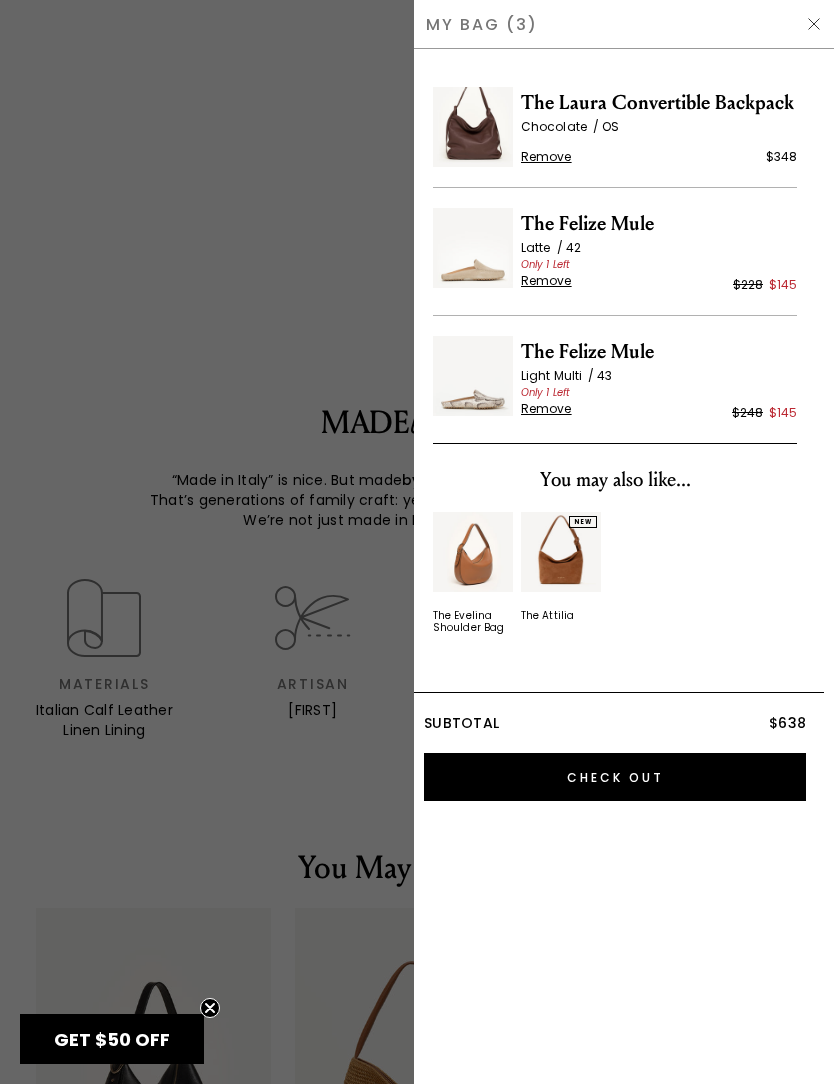 click on "The Felize Mule" at bounding box center [659, 224] 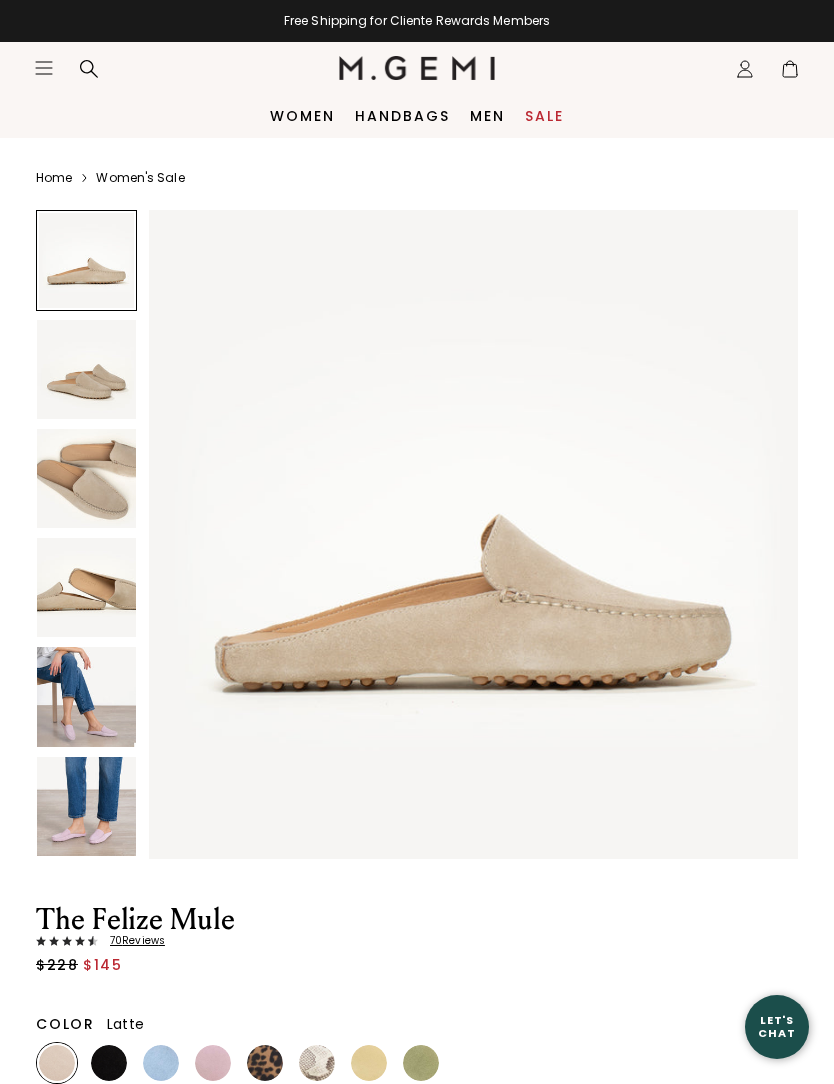 scroll, scrollTop: 0, scrollLeft: 0, axis: both 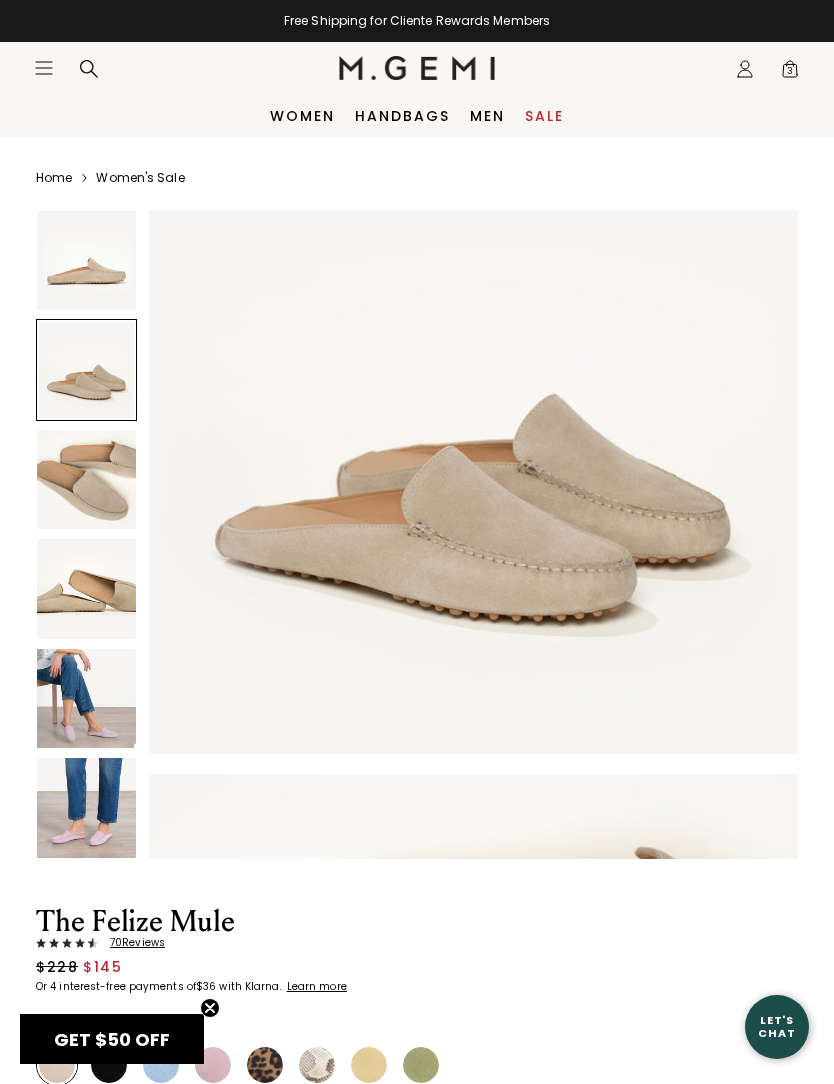 click on "3" at bounding box center [790, 73] 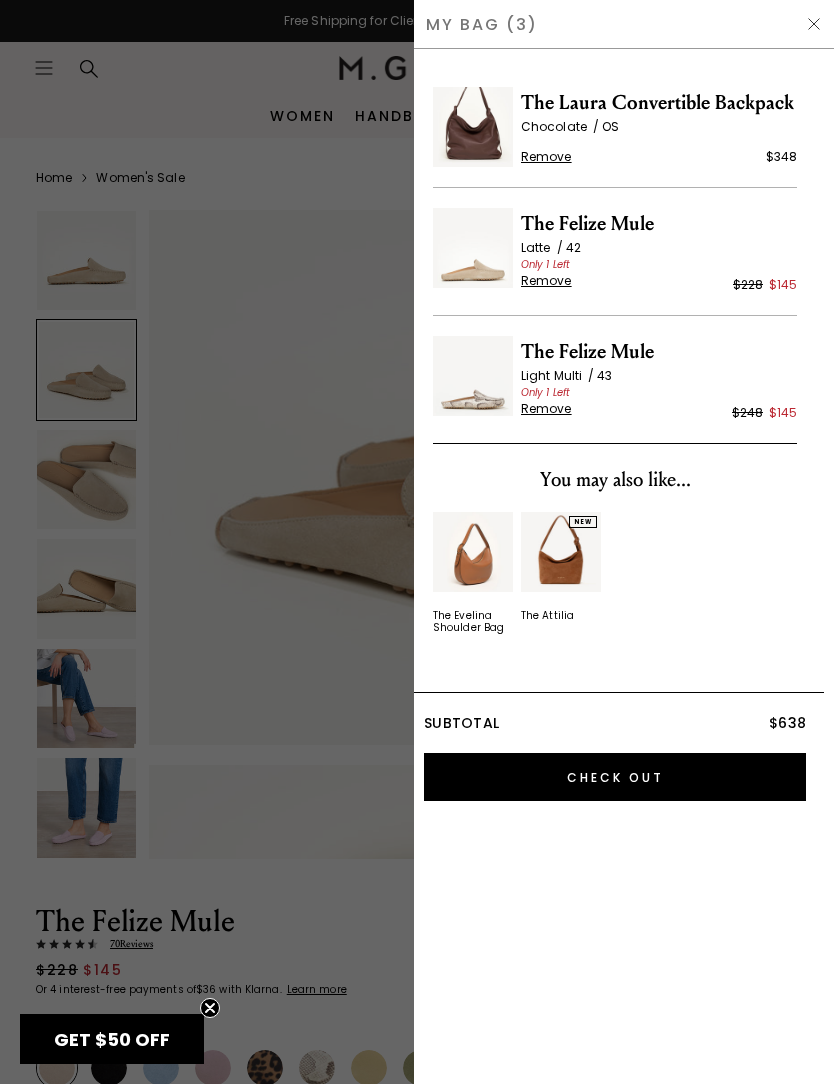click on "Remove" at bounding box center (546, 409) 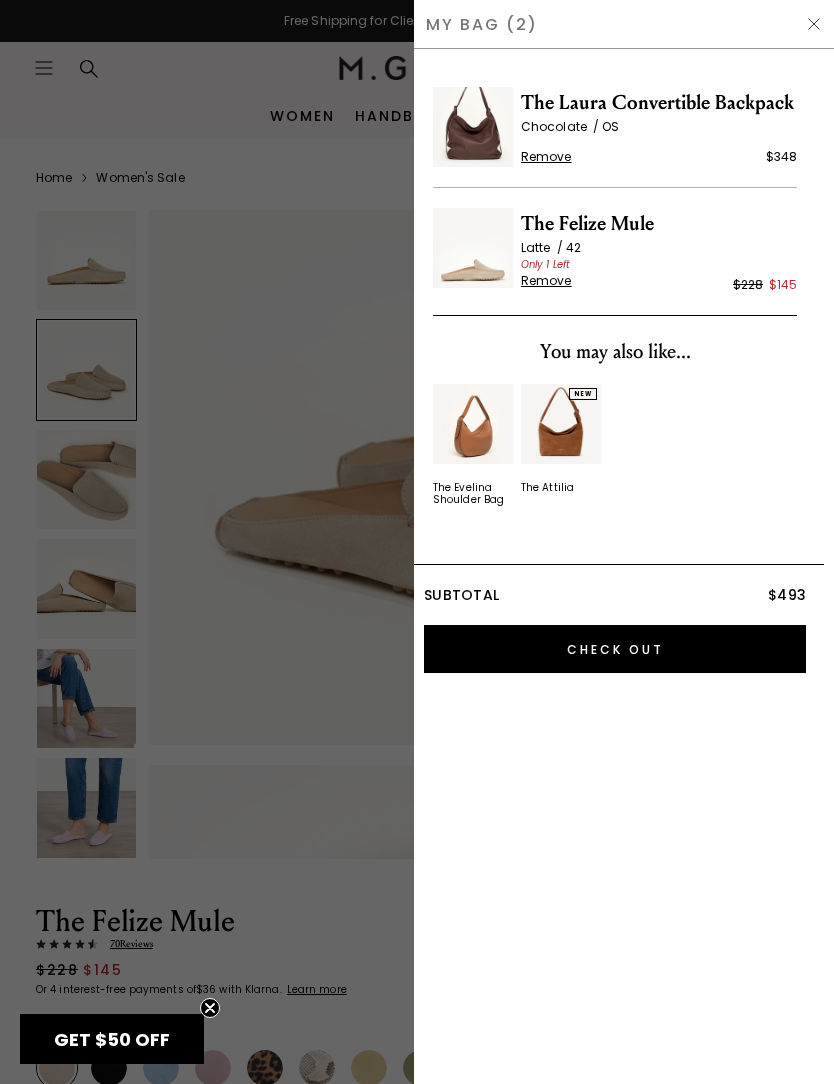 click at bounding box center [814, 24] 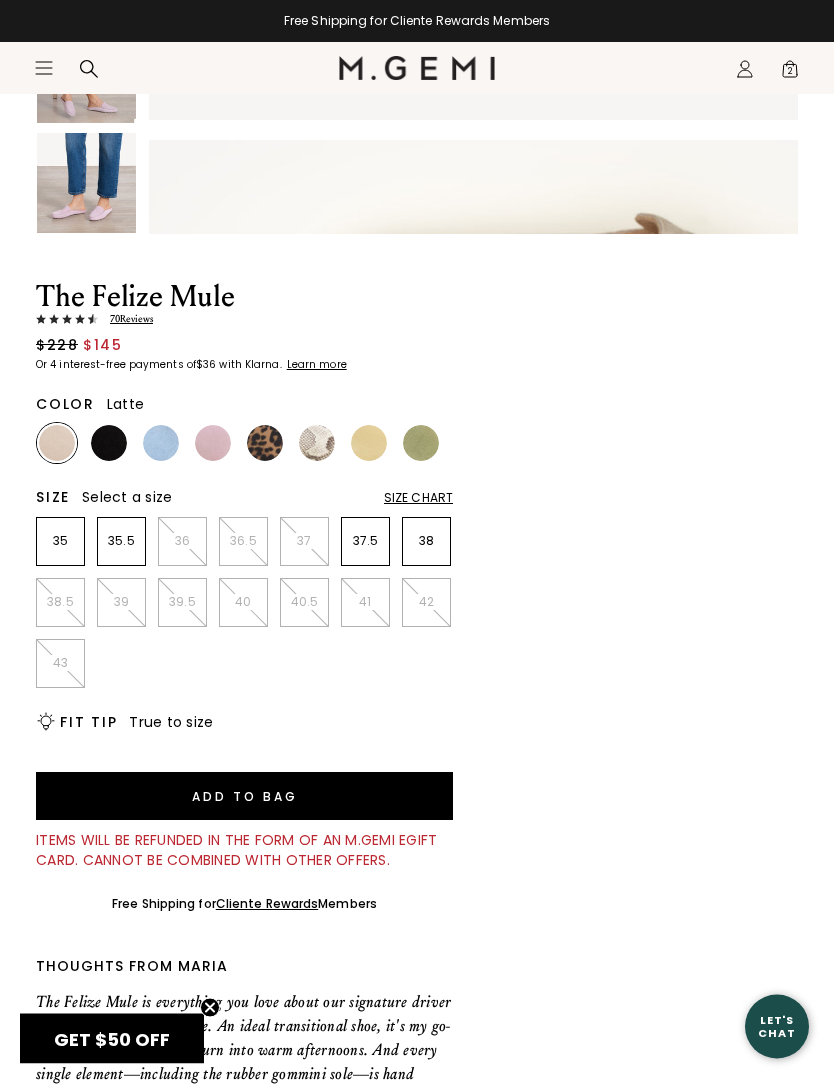 scroll, scrollTop: 604, scrollLeft: 0, axis: vertical 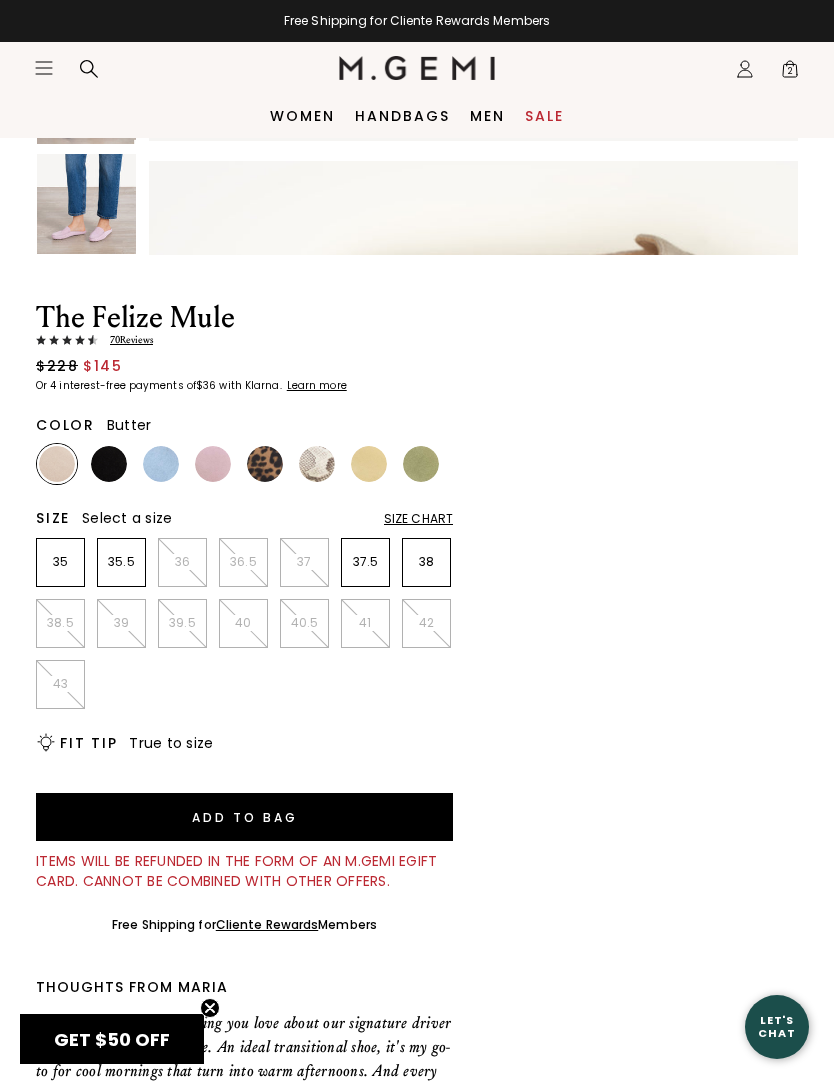 click at bounding box center [369, 464] 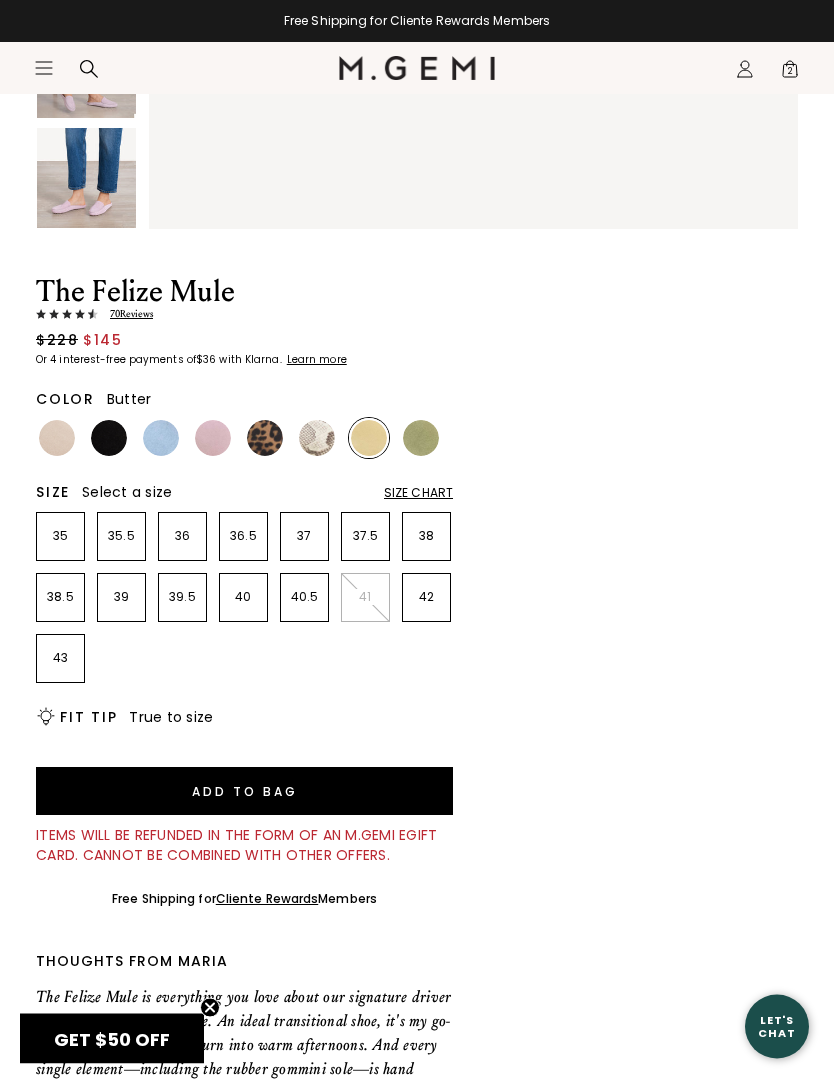 scroll, scrollTop: 630, scrollLeft: 0, axis: vertical 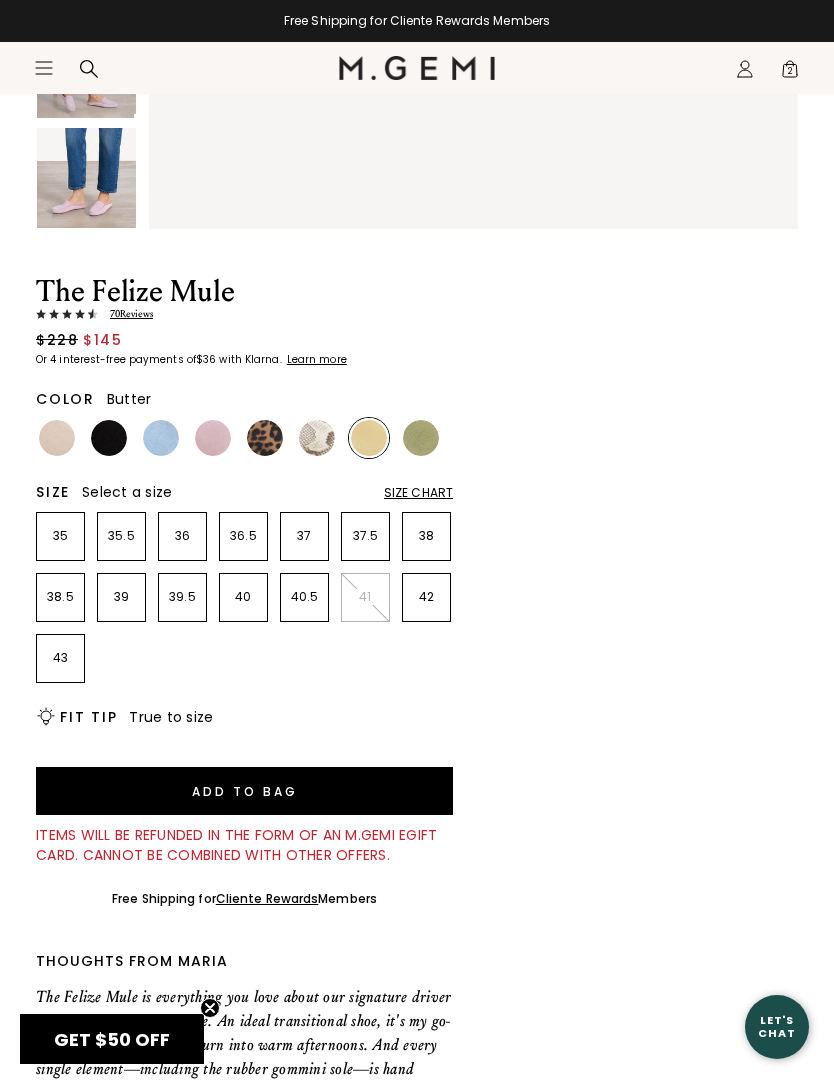click at bounding box center [57, 438] 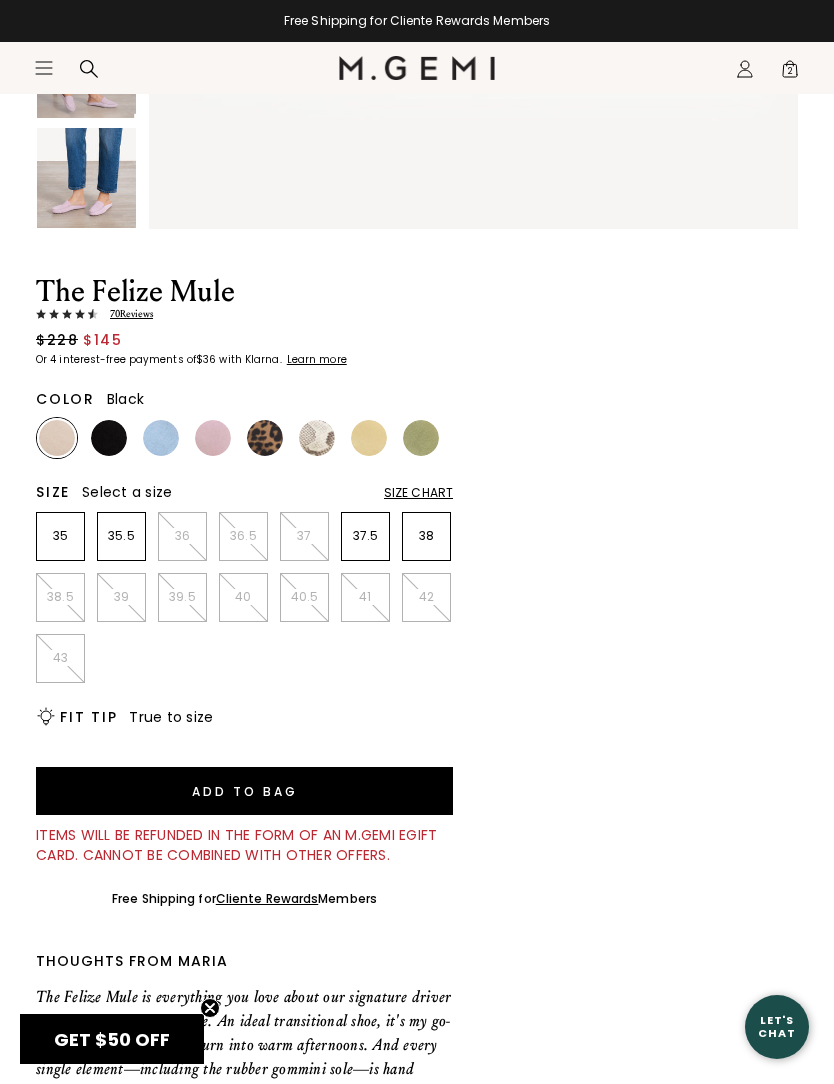 click at bounding box center (109, 438) 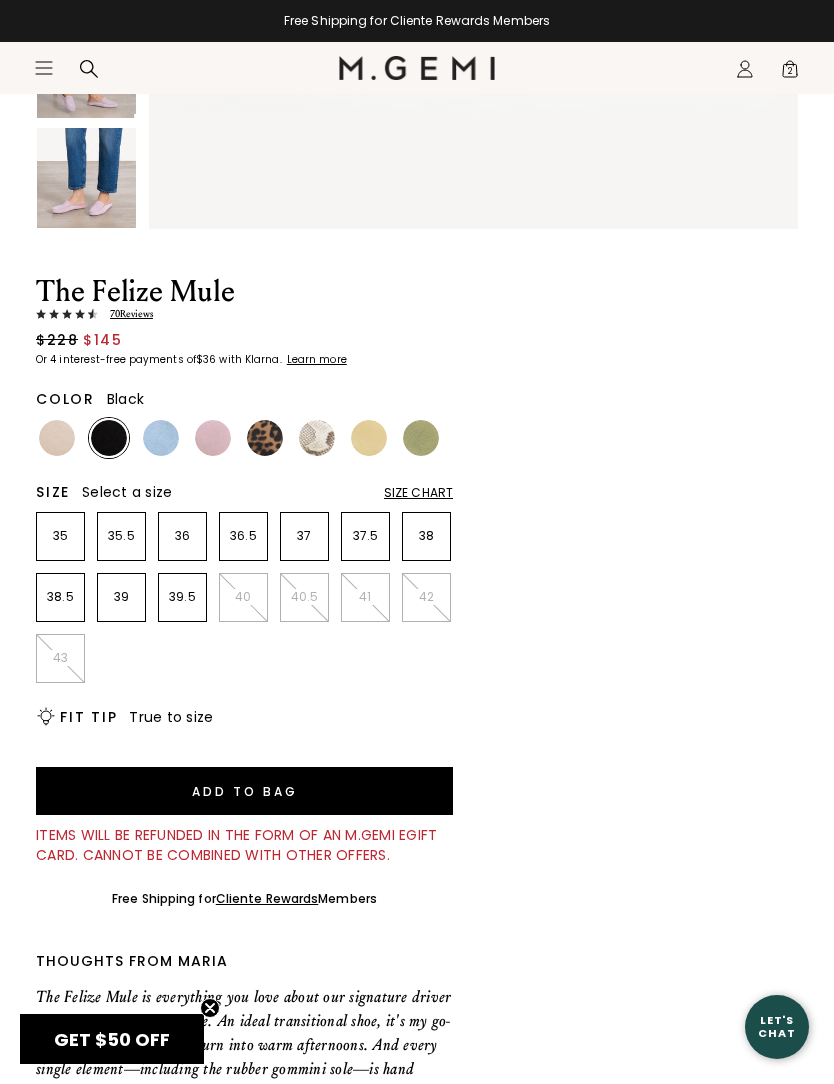 click at bounding box center (317, 438) 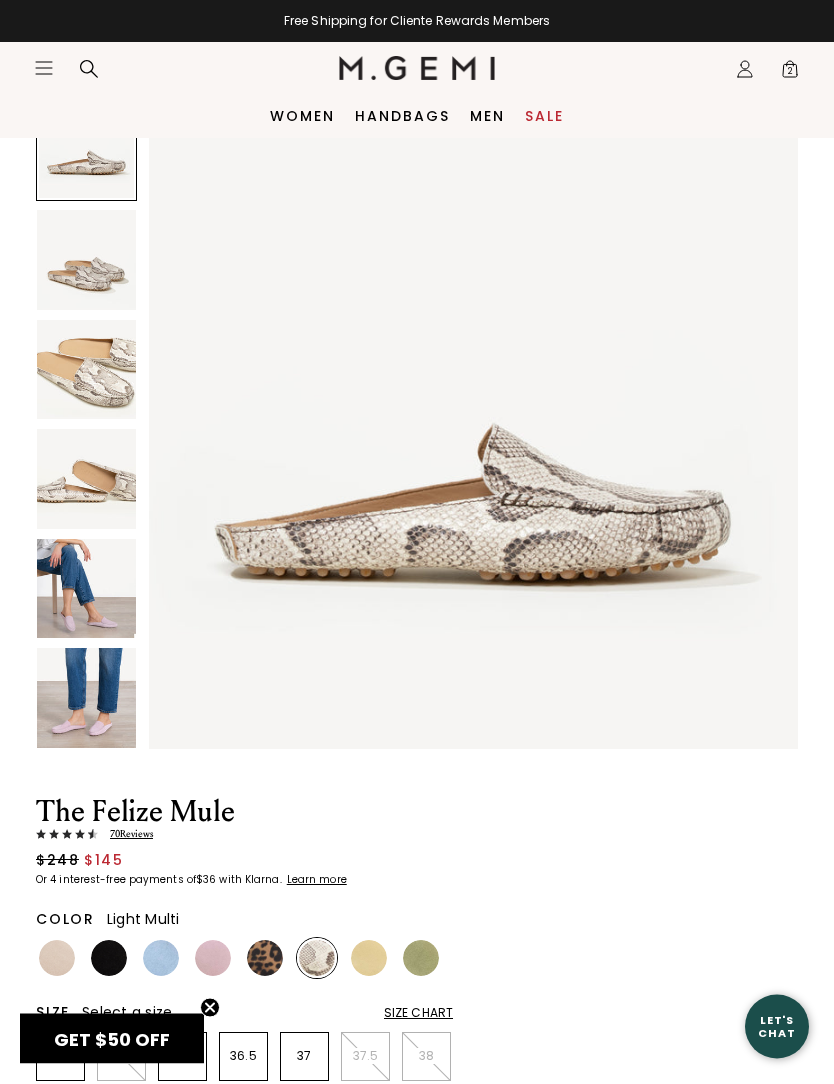 scroll, scrollTop: 0, scrollLeft: 0, axis: both 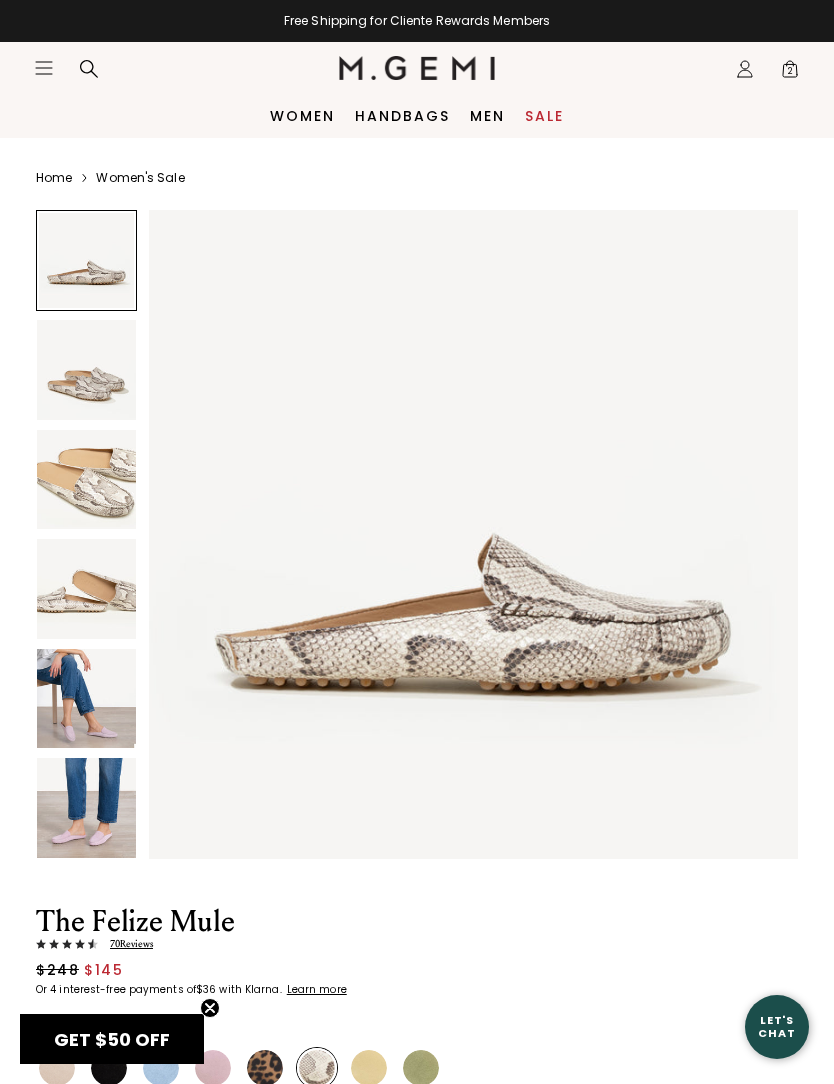 click on "2" at bounding box center [790, 73] 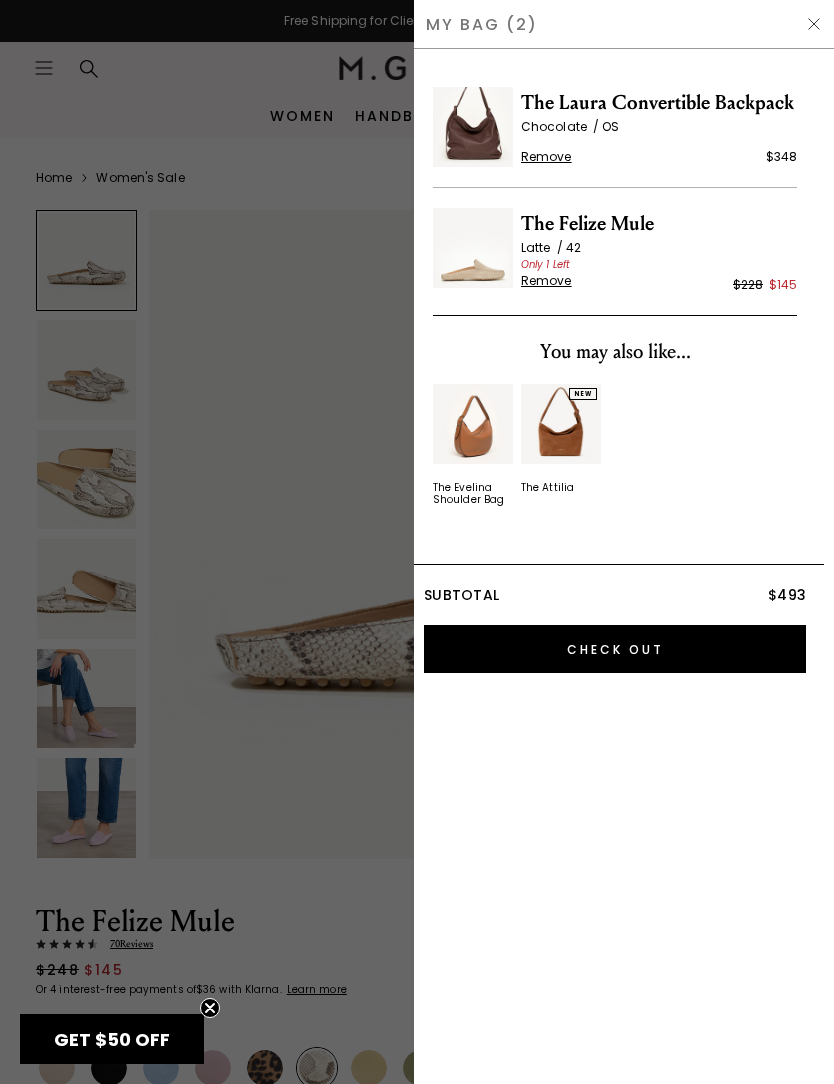 click on "Check Out" at bounding box center [615, 649] 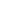 scroll, scrollTop: 0, scrollLeft: 0, axis: both 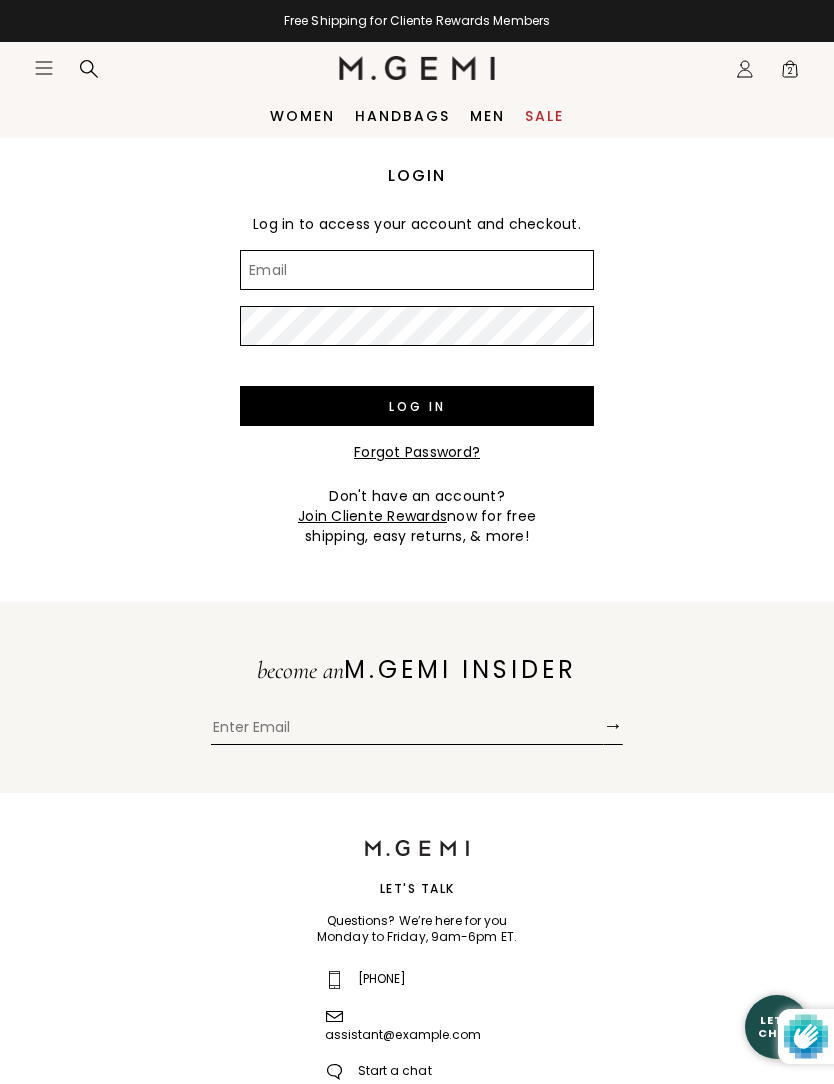 click on "Email" at bounding box center (417, 270) 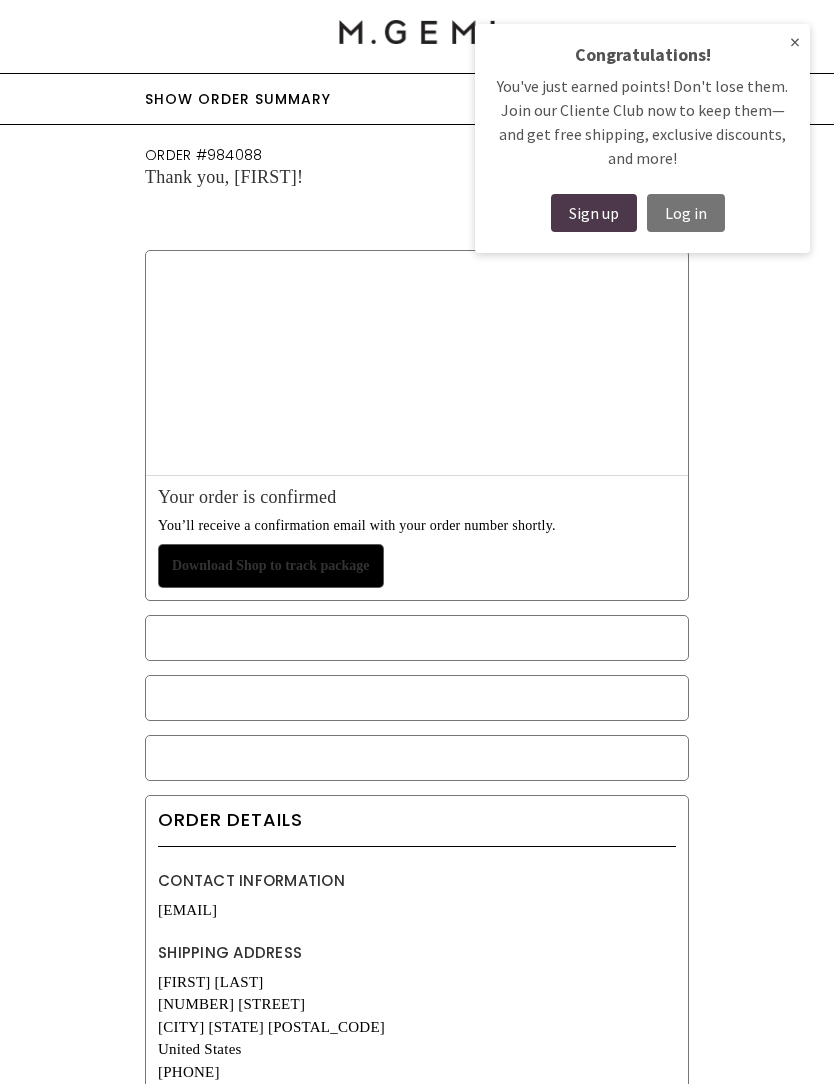 scroll, scrollTop: 0, scrollLeft: 0, axis: both 